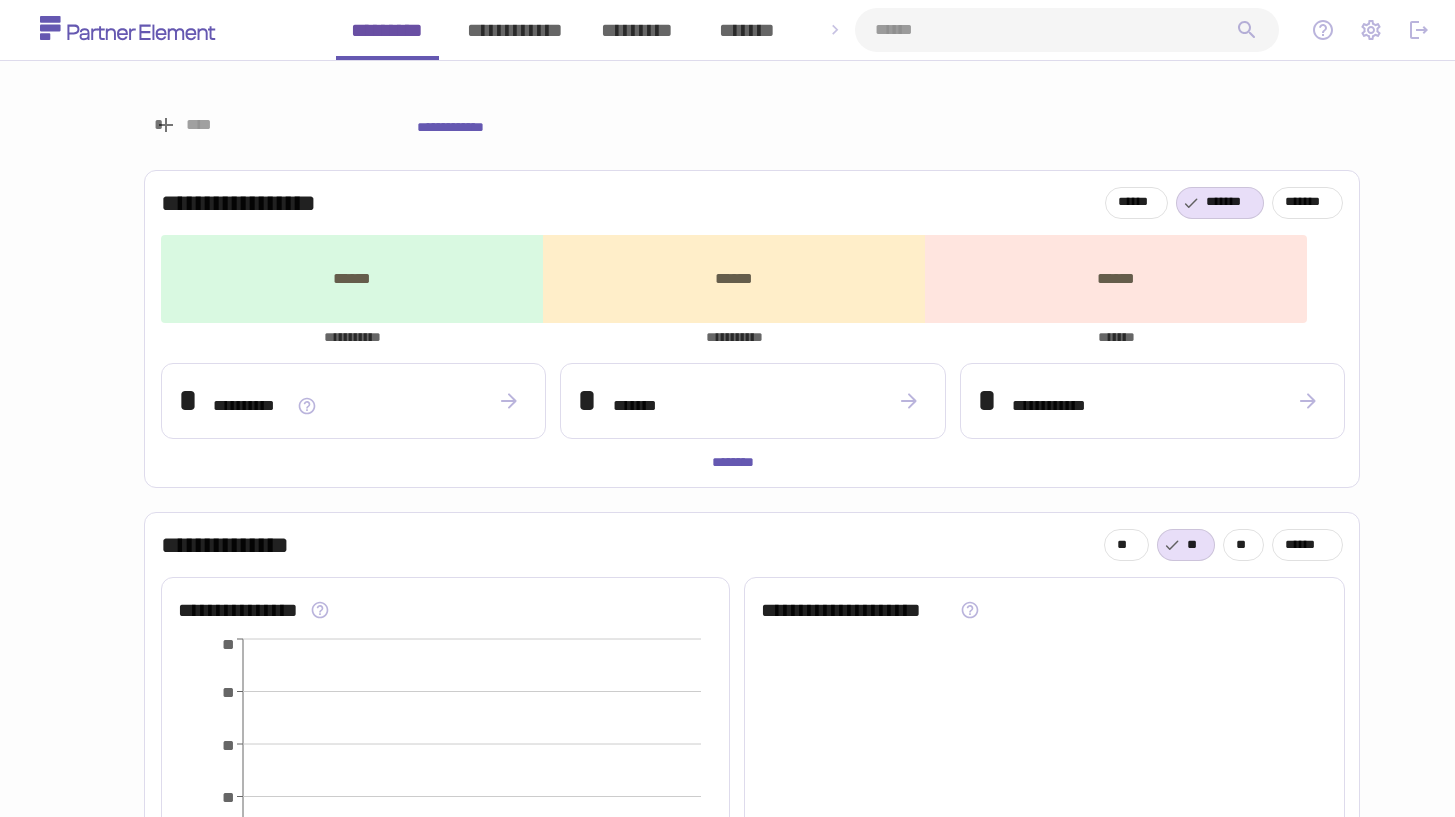 scroll, scrollTop: 0, scrollLeft: 0, axis: both 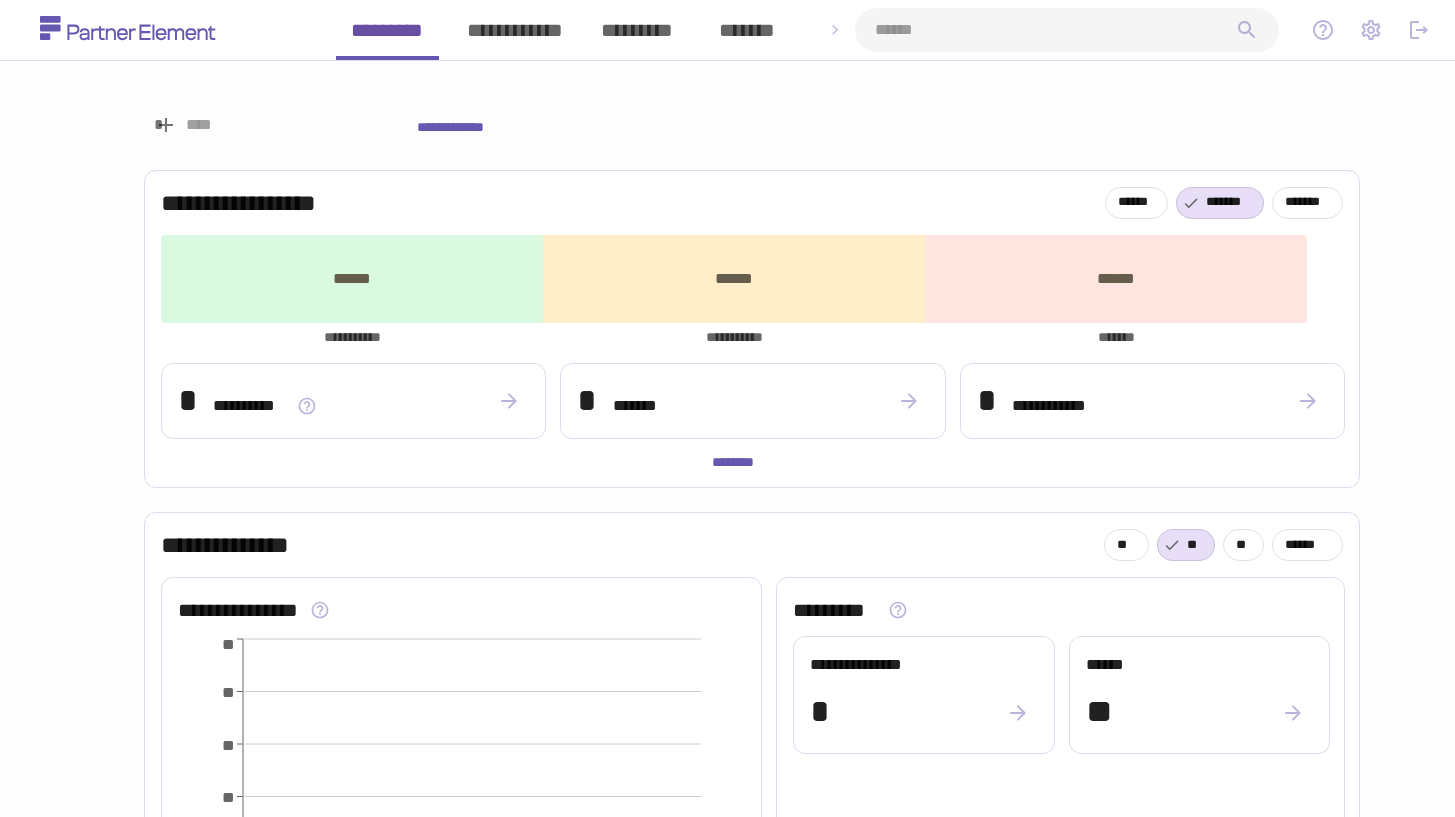 click on "*********" at bounding box center [637, 30] 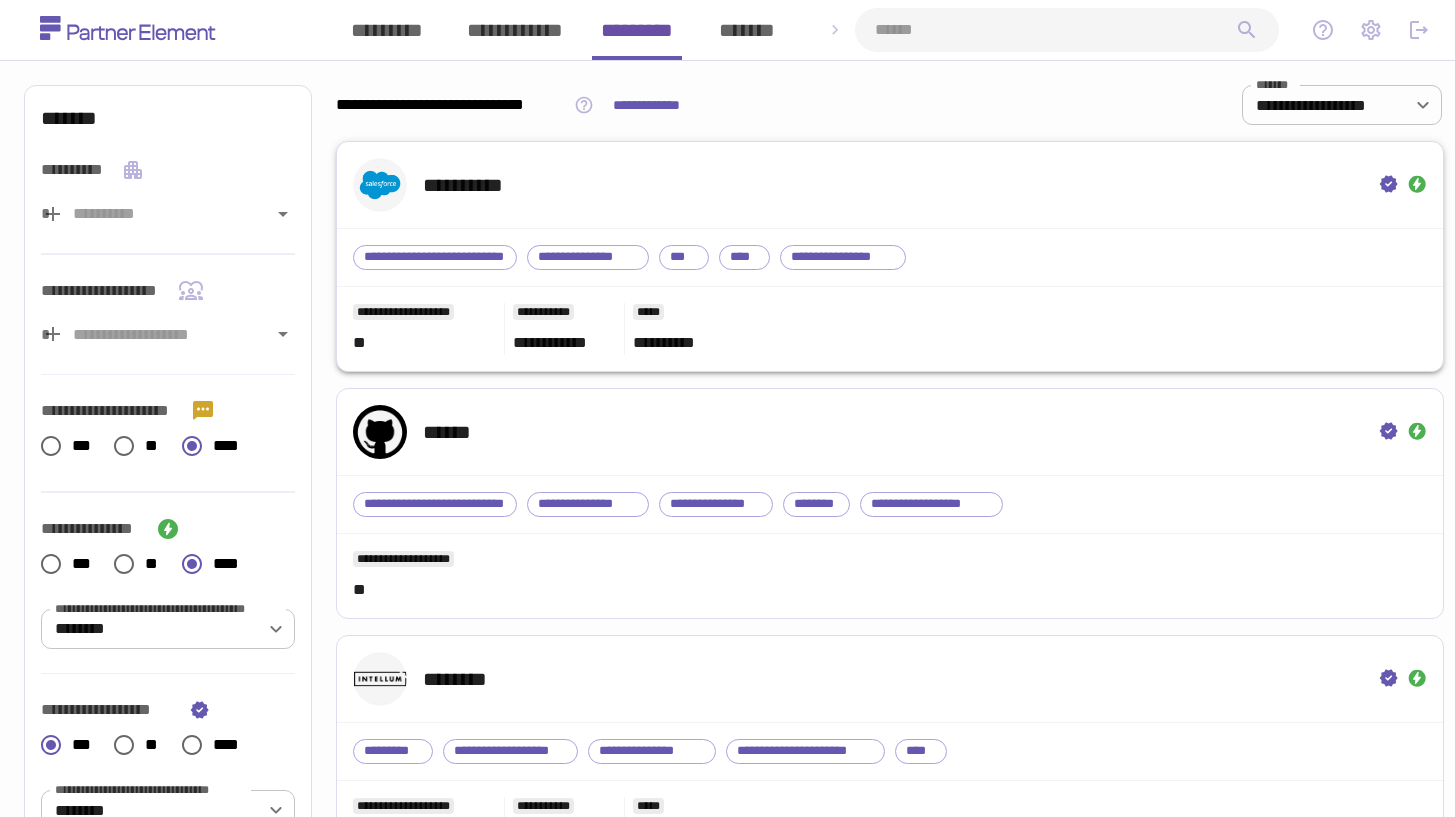 click on "**********" at bounding box center [890, 185] 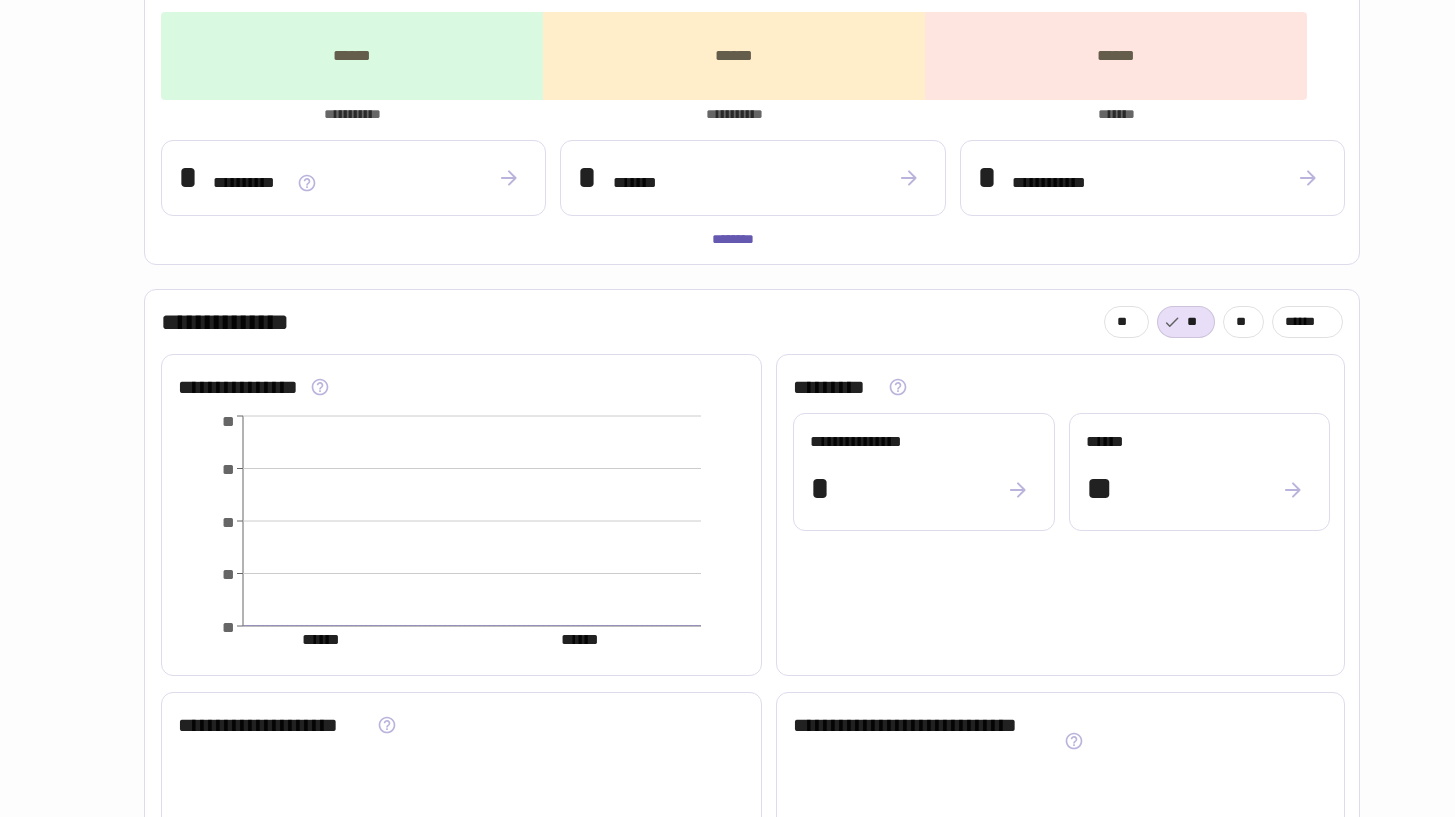 scroll, scrollTop: 0, scrollLeft: 0, axis: both 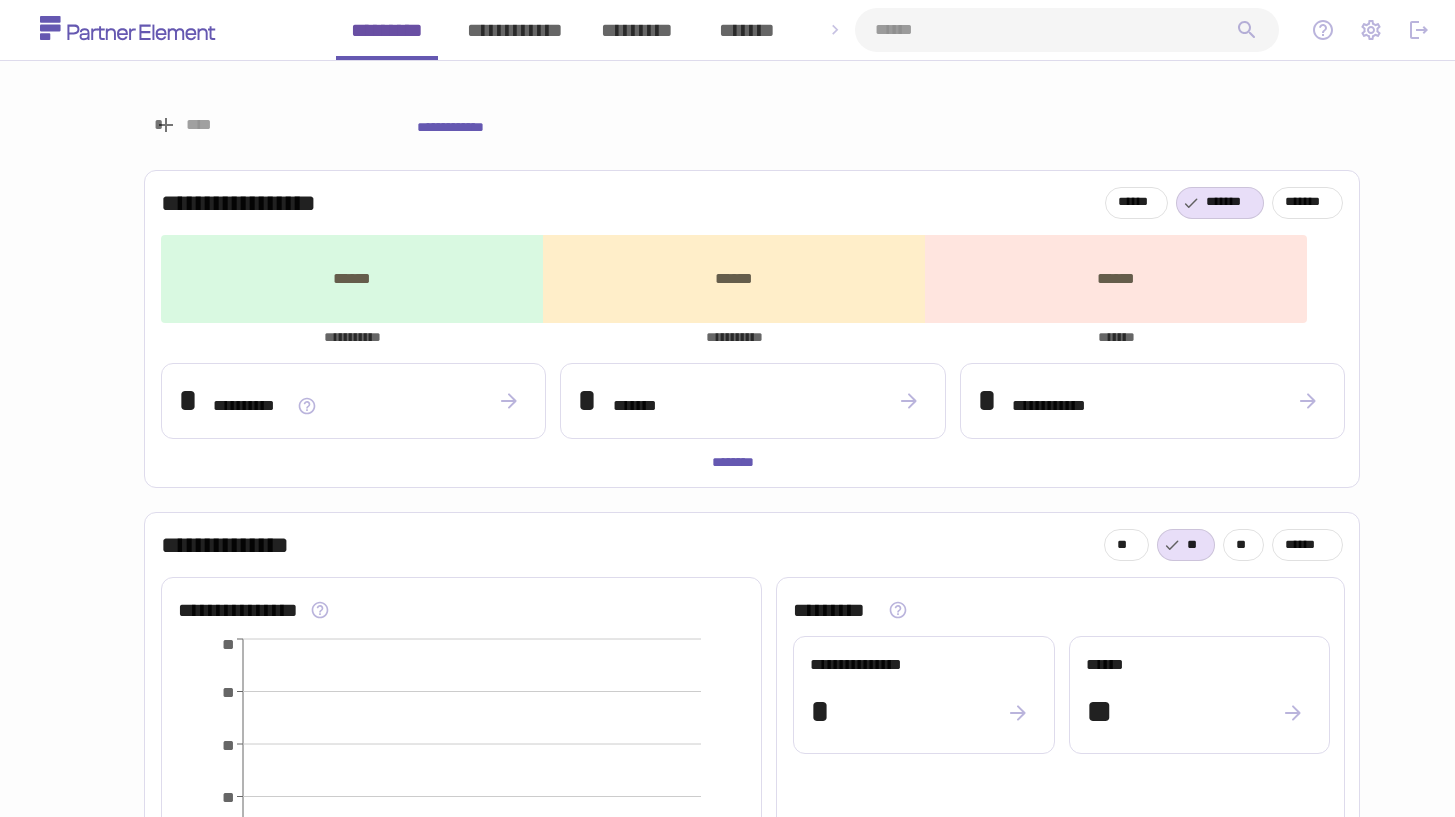 click on "**********" at bounding box center (515, 30) 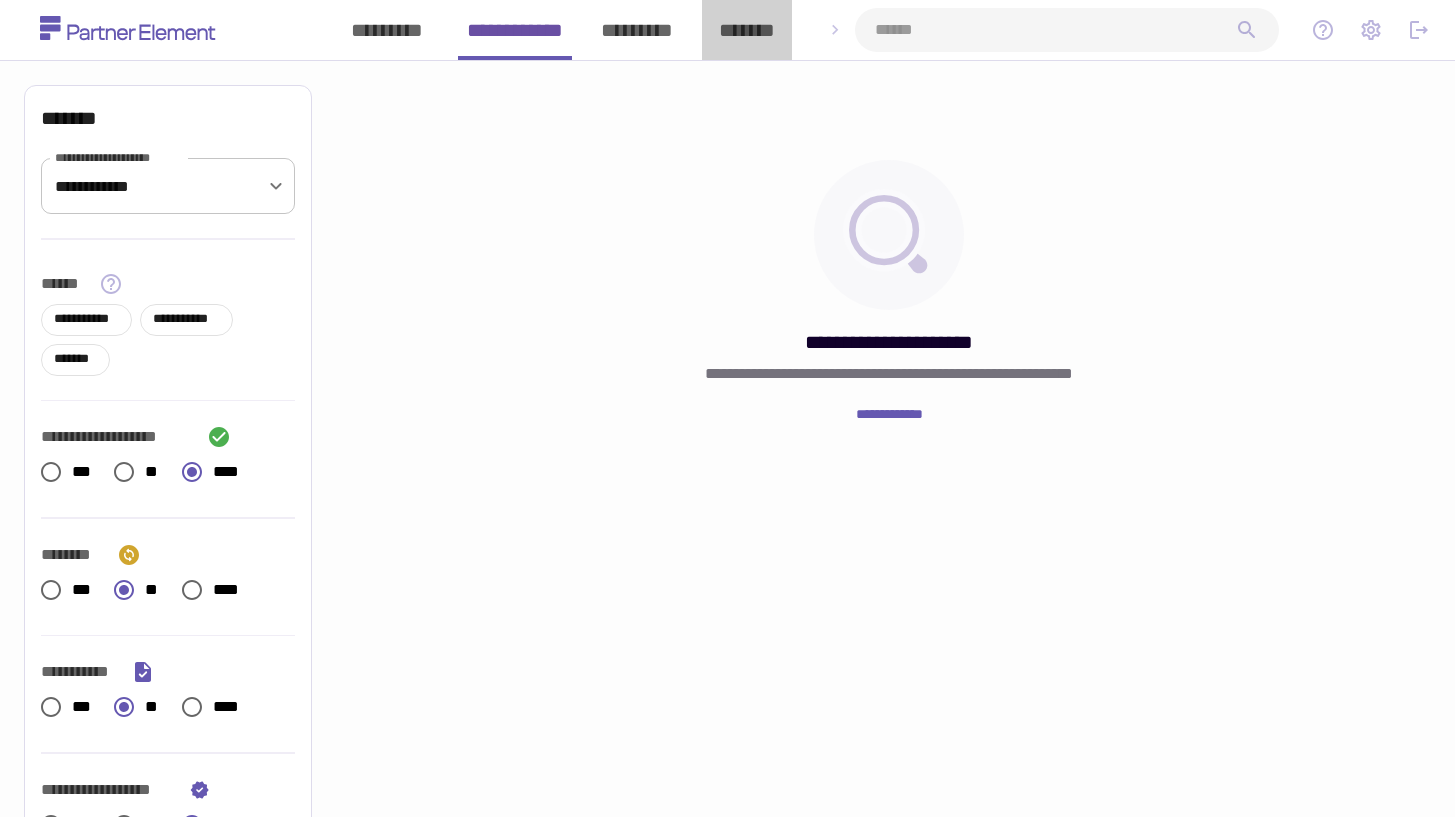 click on "*******" at bounding box center (747, 30) 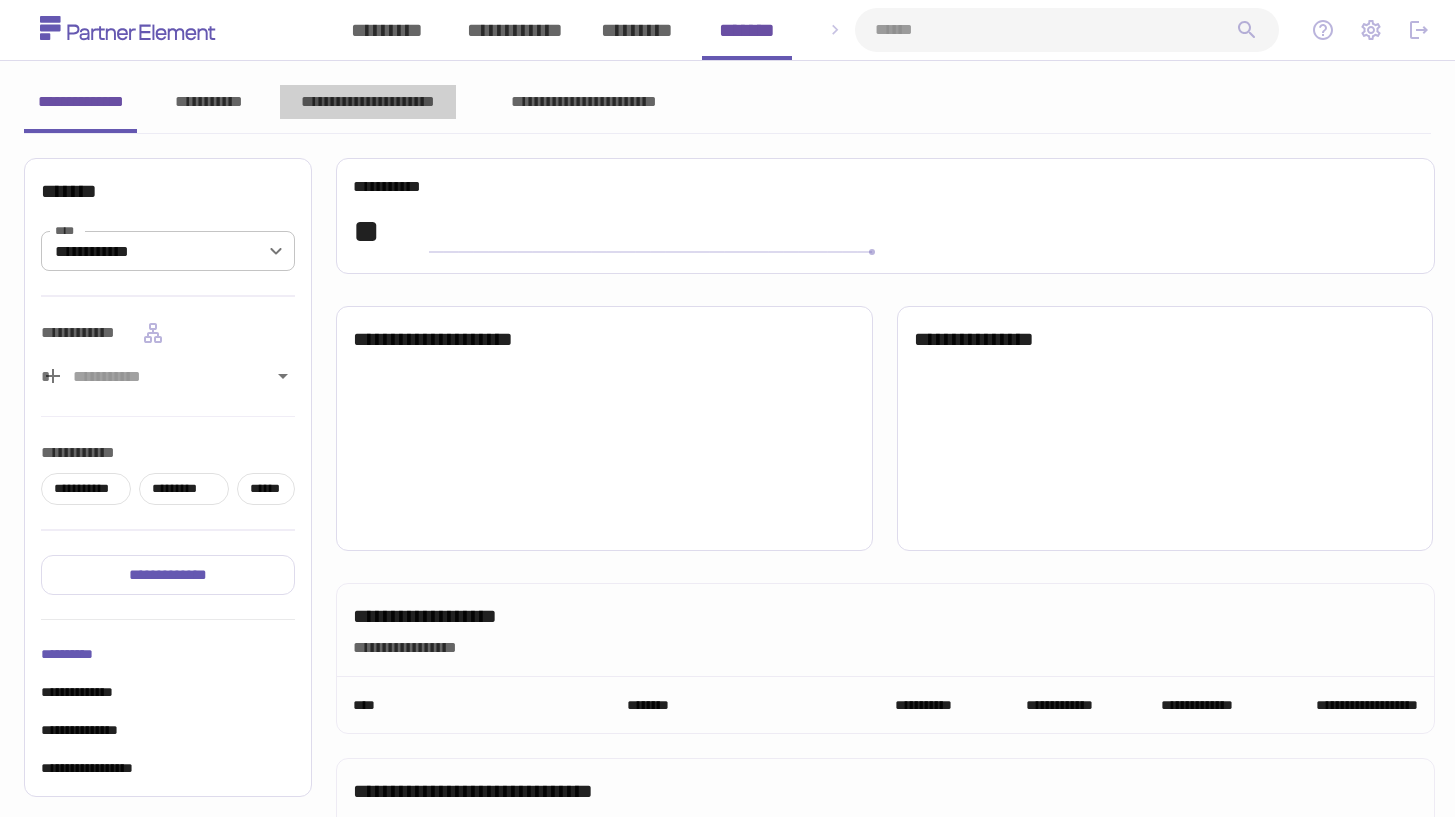 click on "**********" at bounding box center [368, 102] 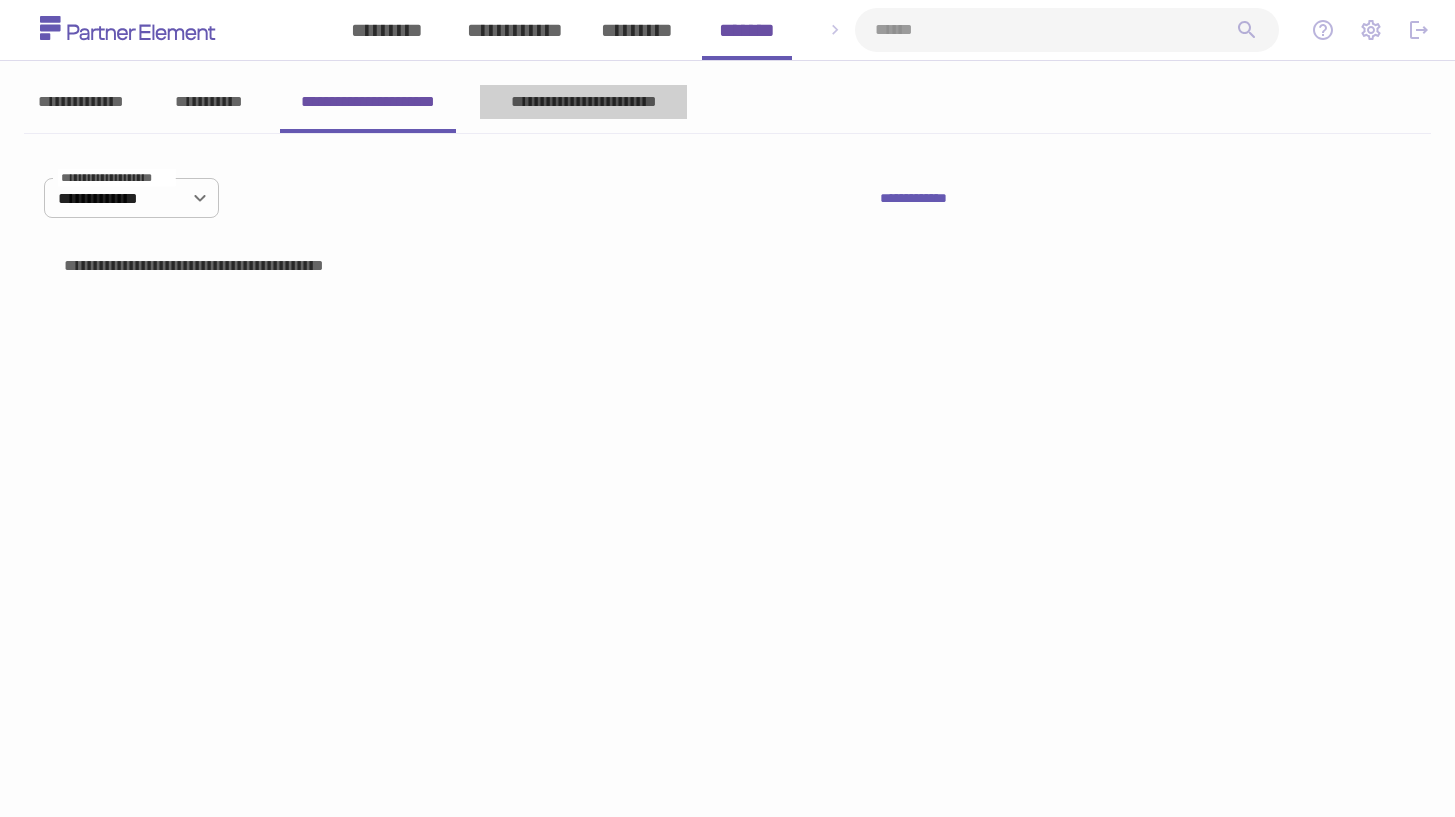 click on "**********" at bounding box center [583, 102] 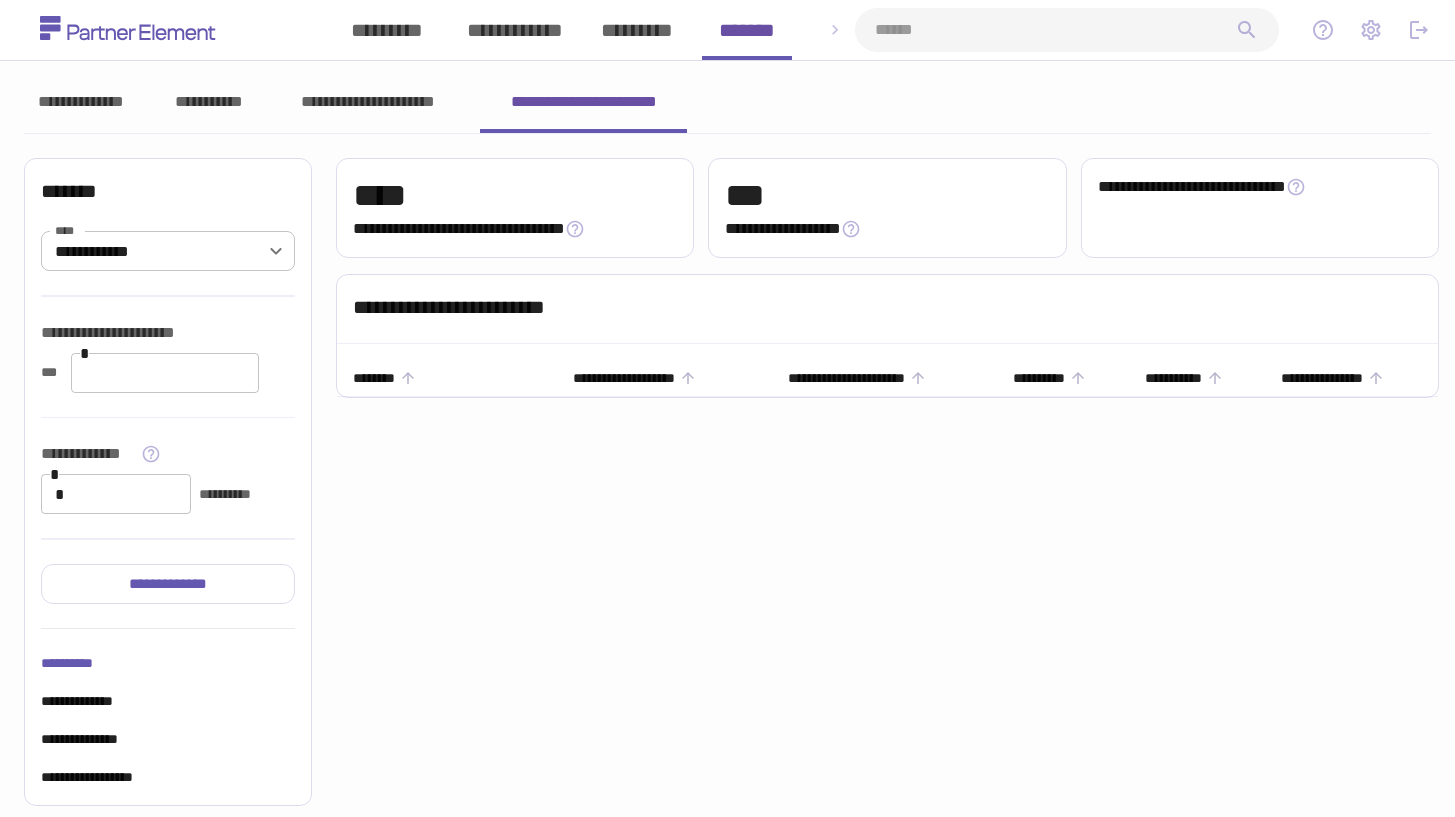 type 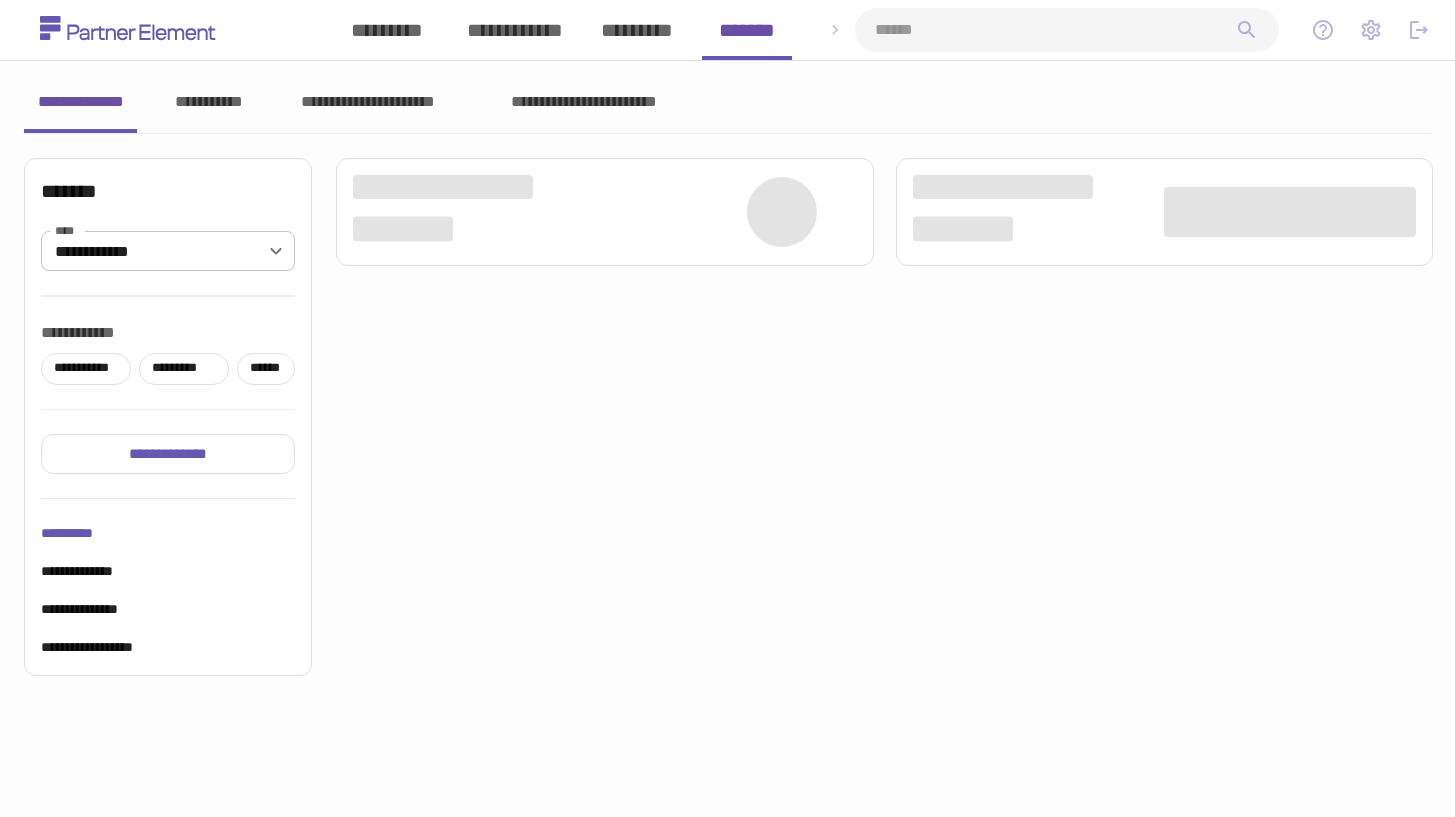 scroll, scrollTop: 0, scrollLeft: 0, axis: both 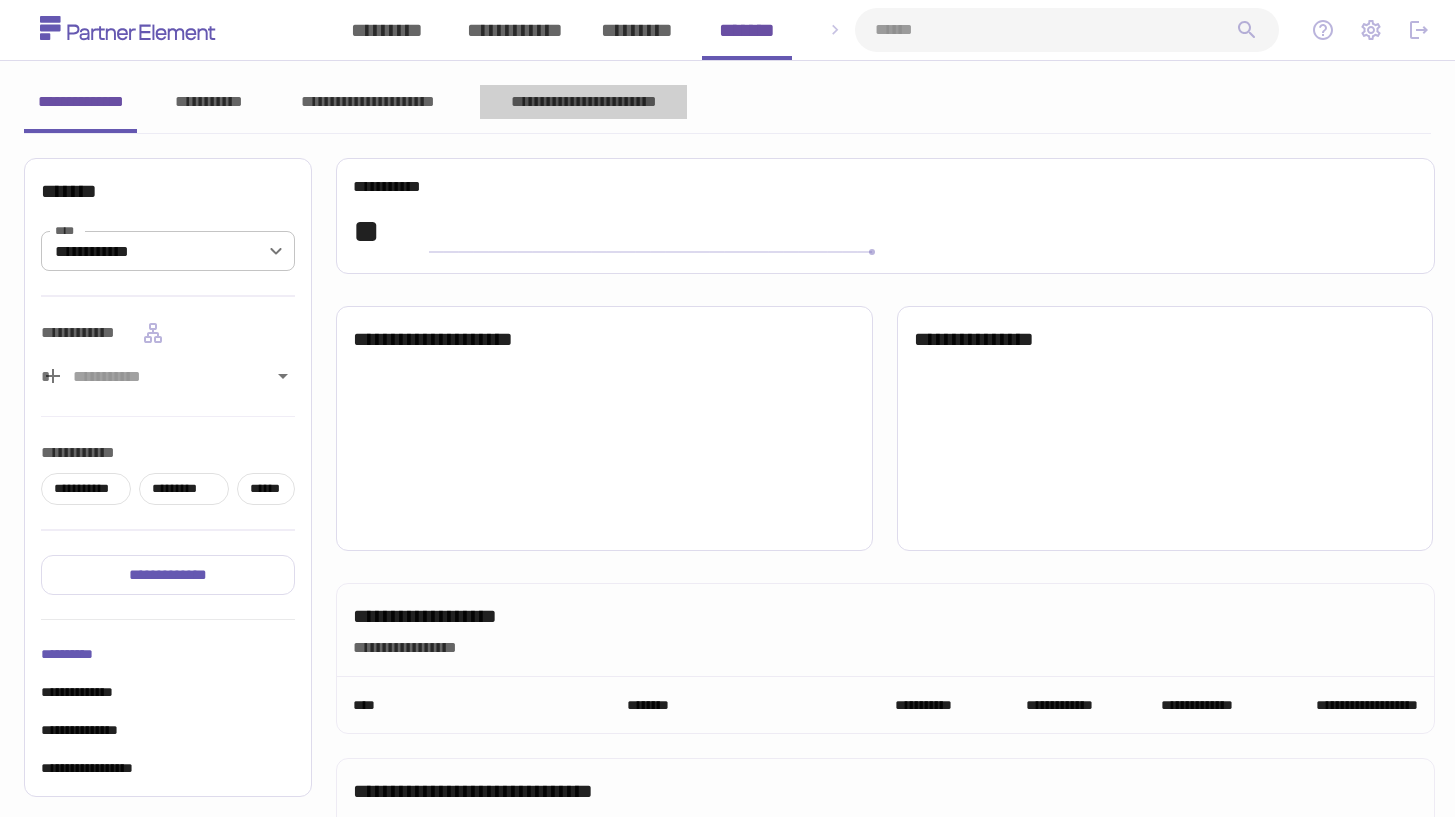 click on "**********" at bounding box center [583, 102] 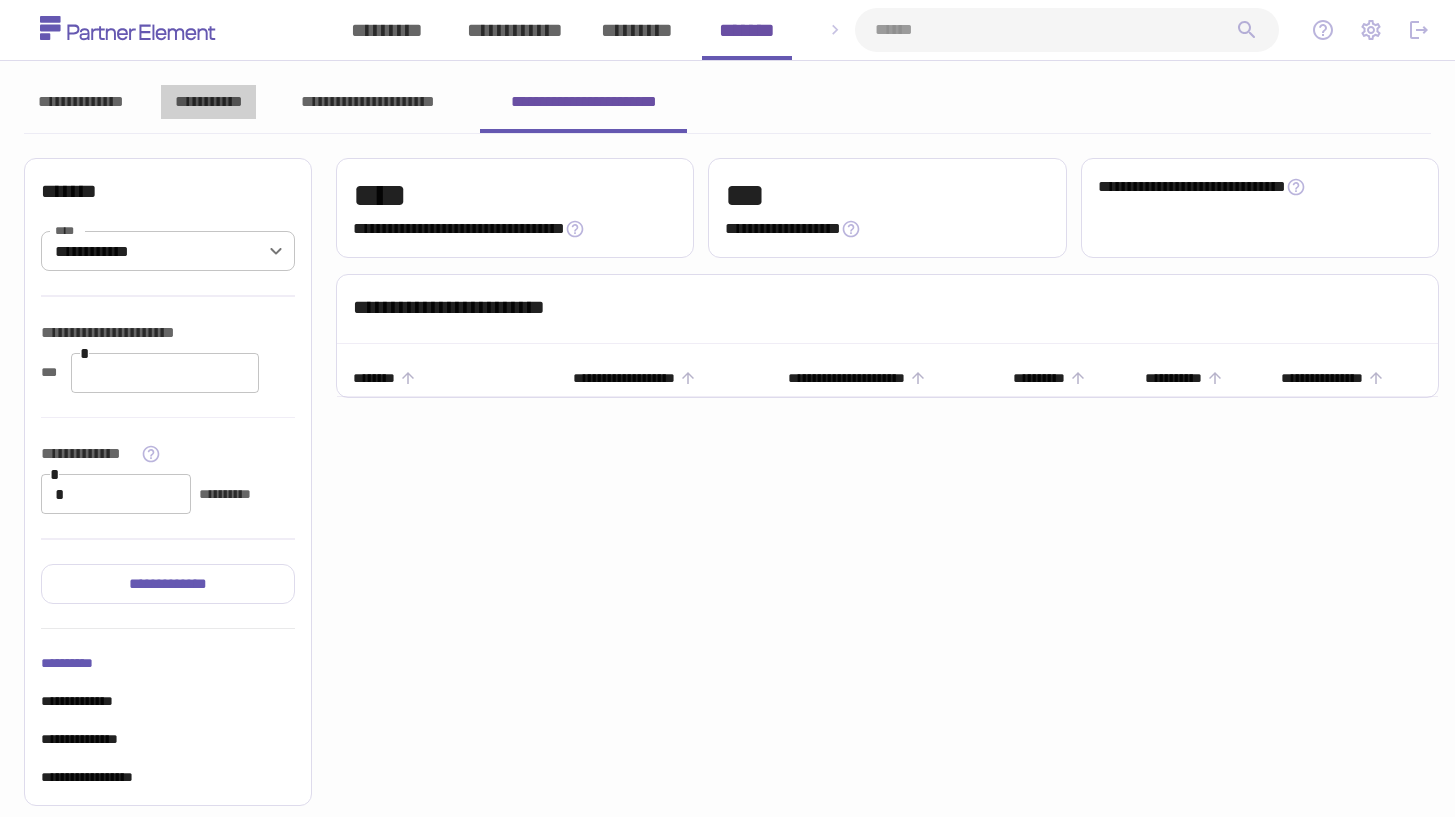 click on "**********" at bounding box center (208, 102) 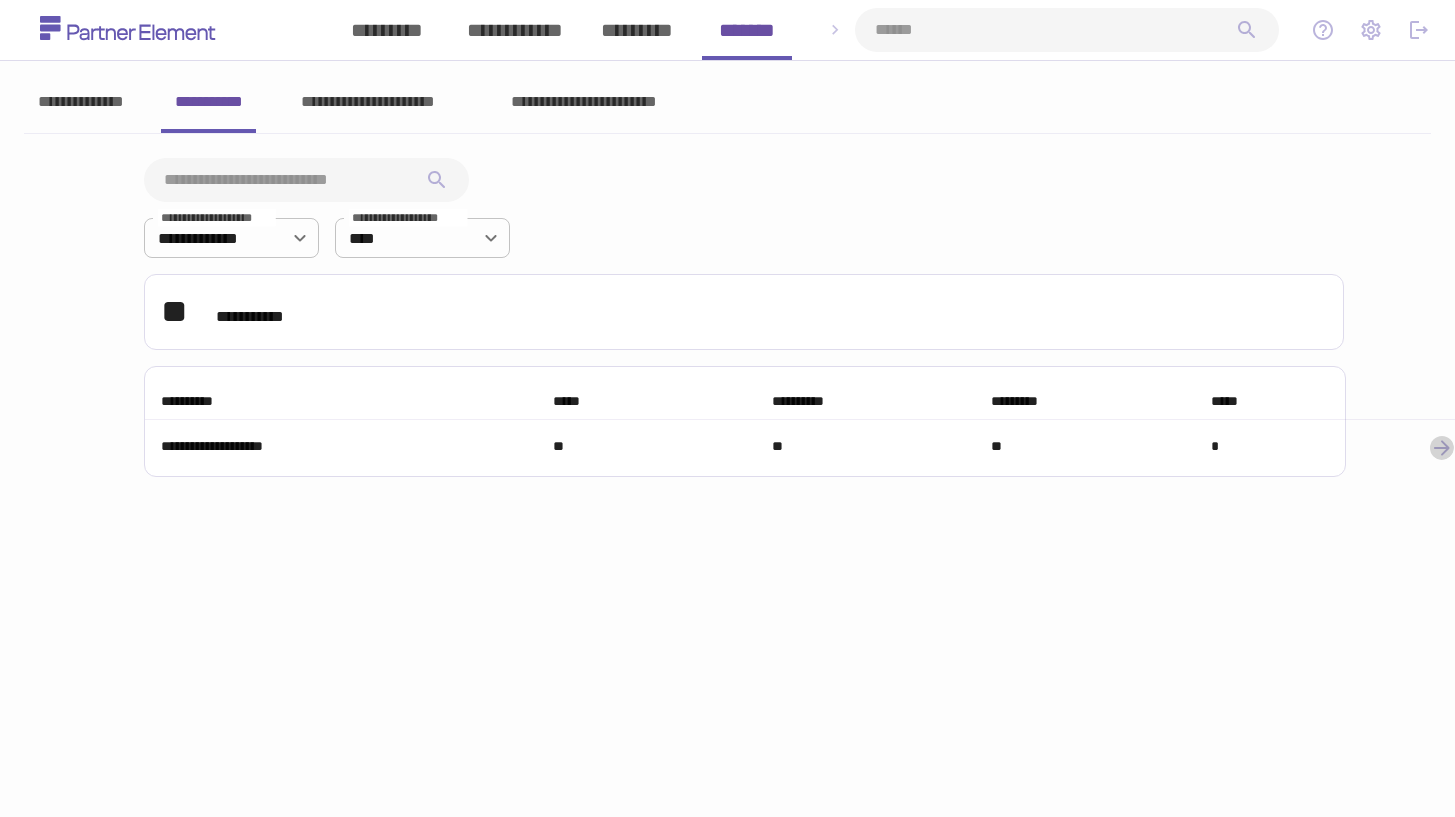 click 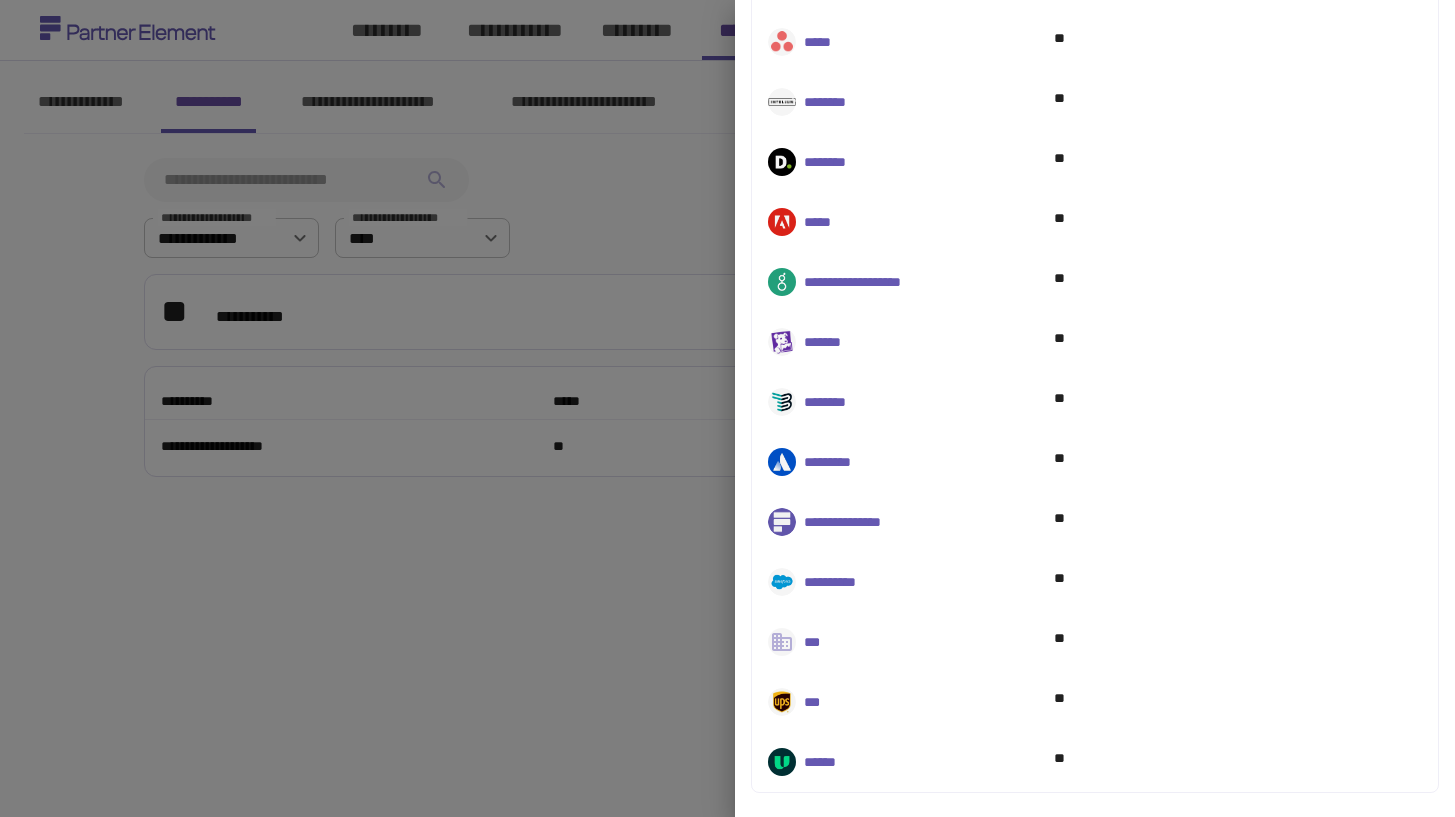 scroll, scrollTop: 0, scrollLeft: 0, axis: both 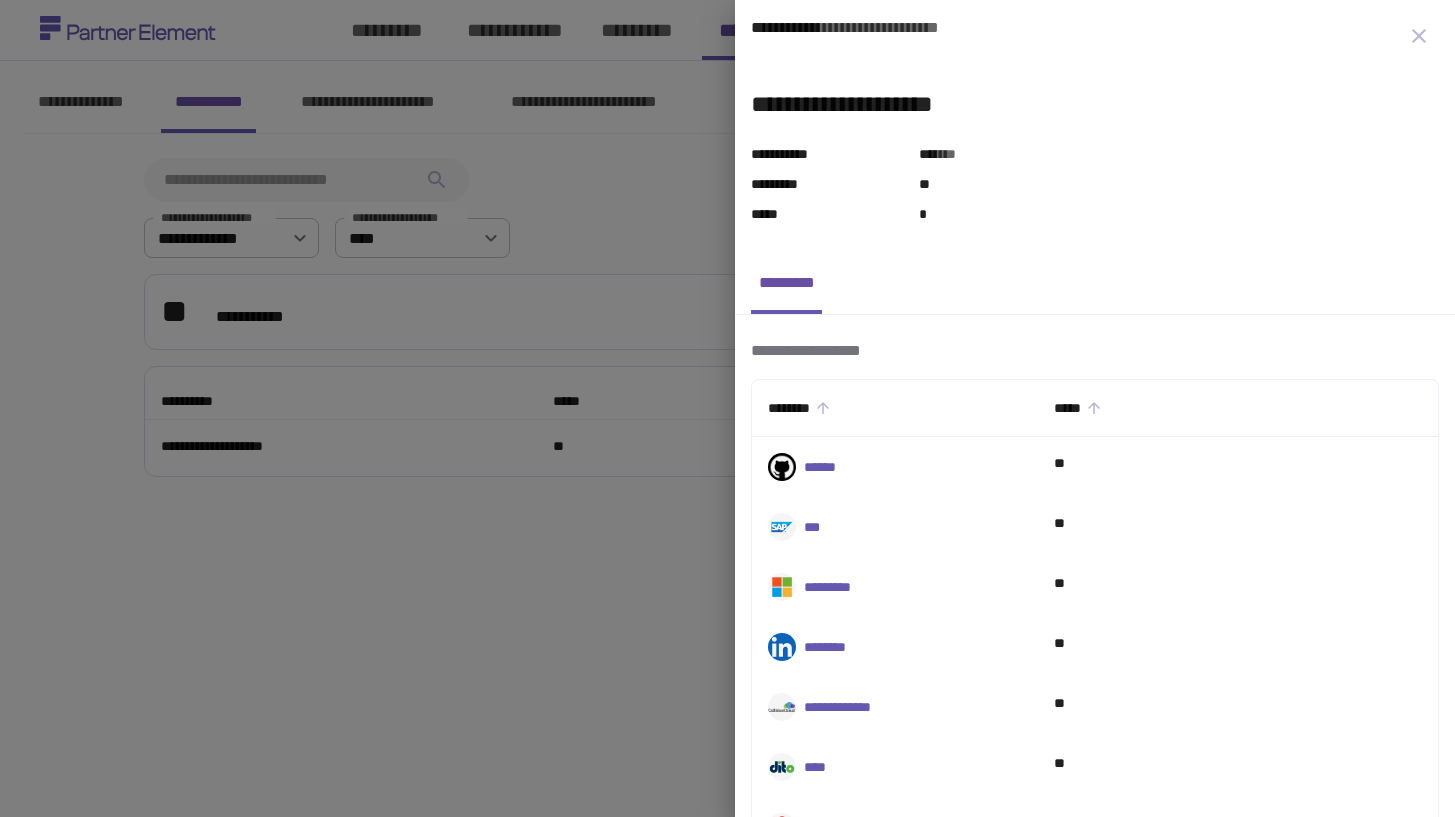 click at bounding box center [727, 408] 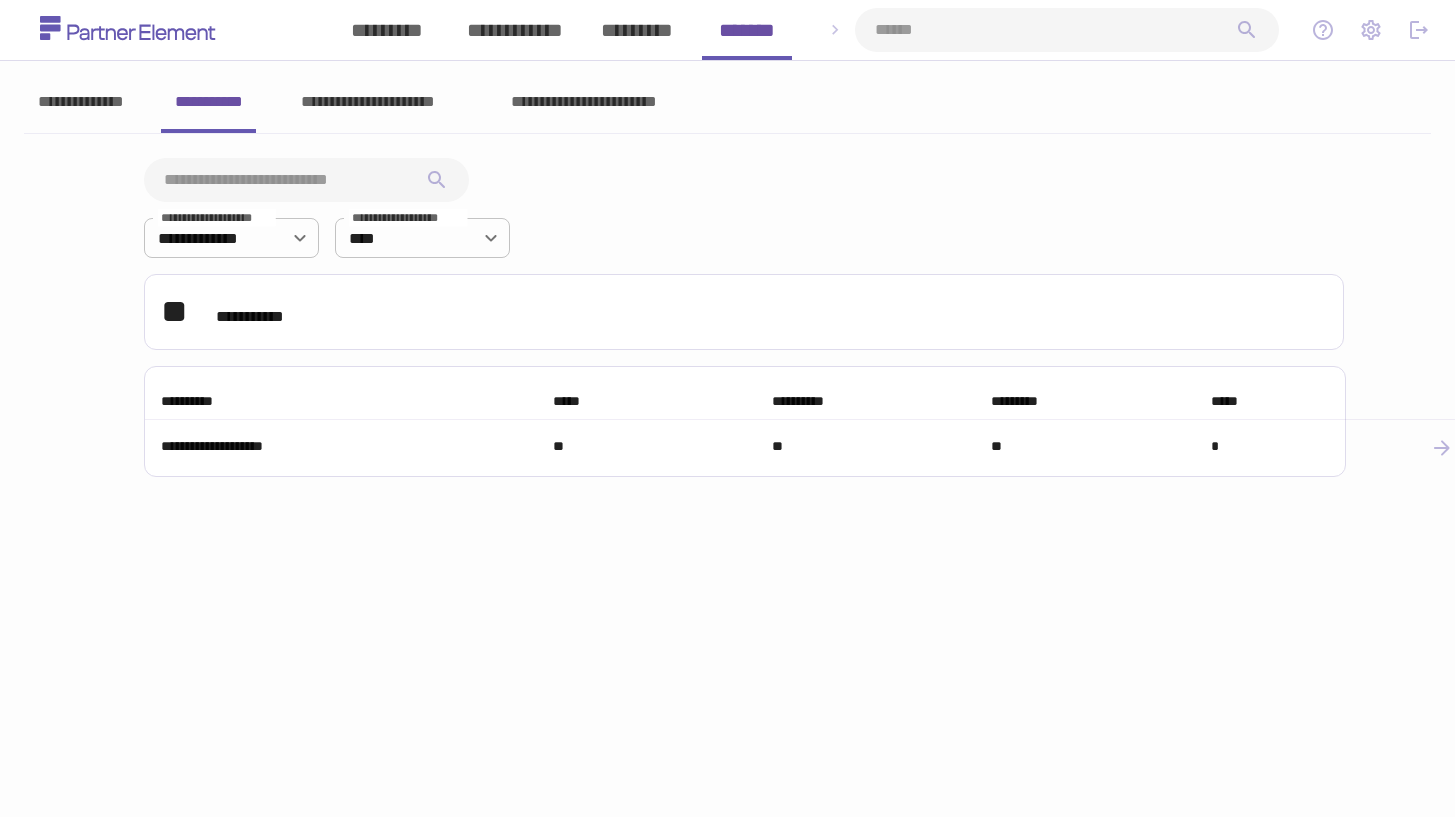click 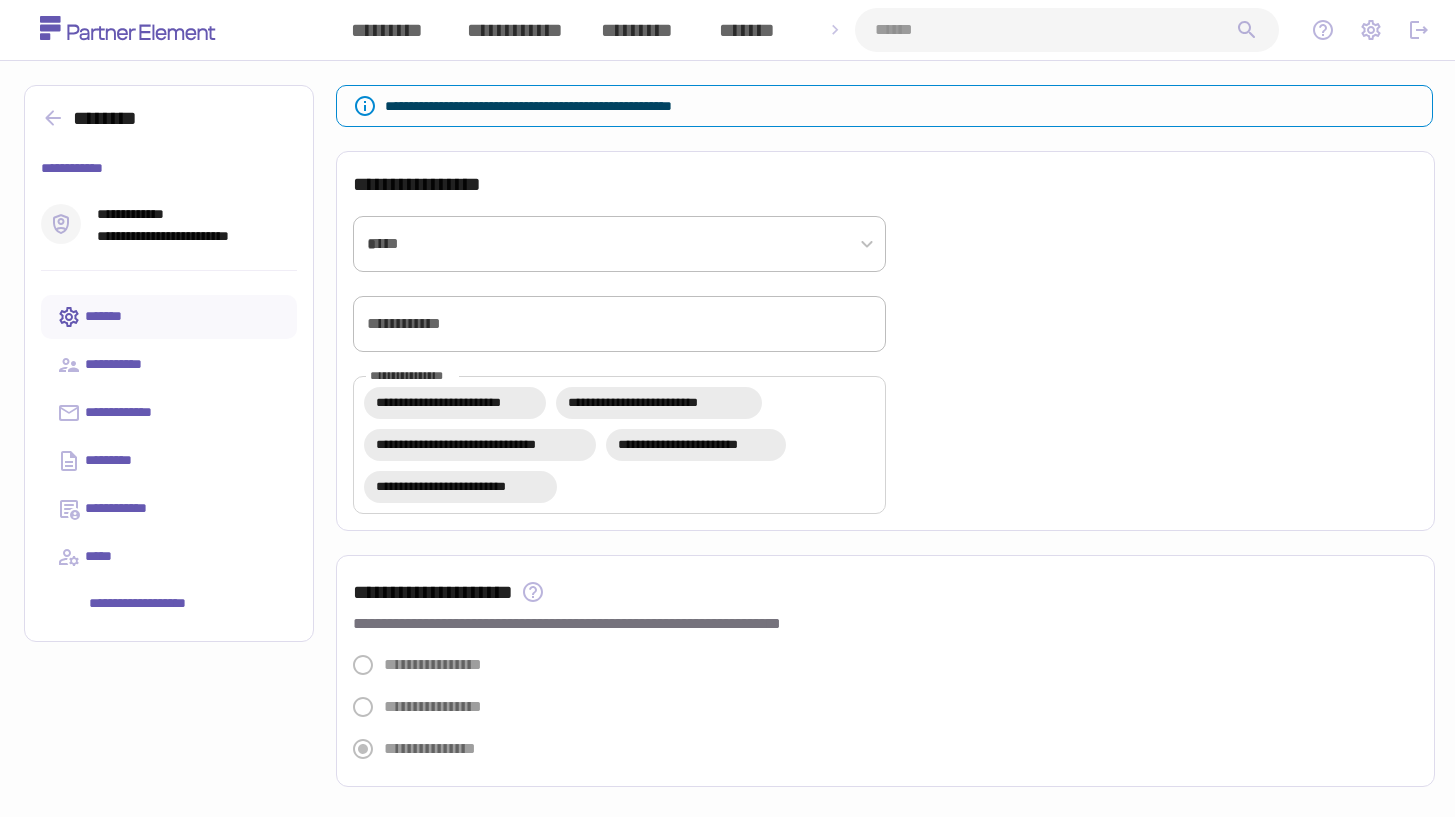 click on "*********" at bounding box center (637, 30) 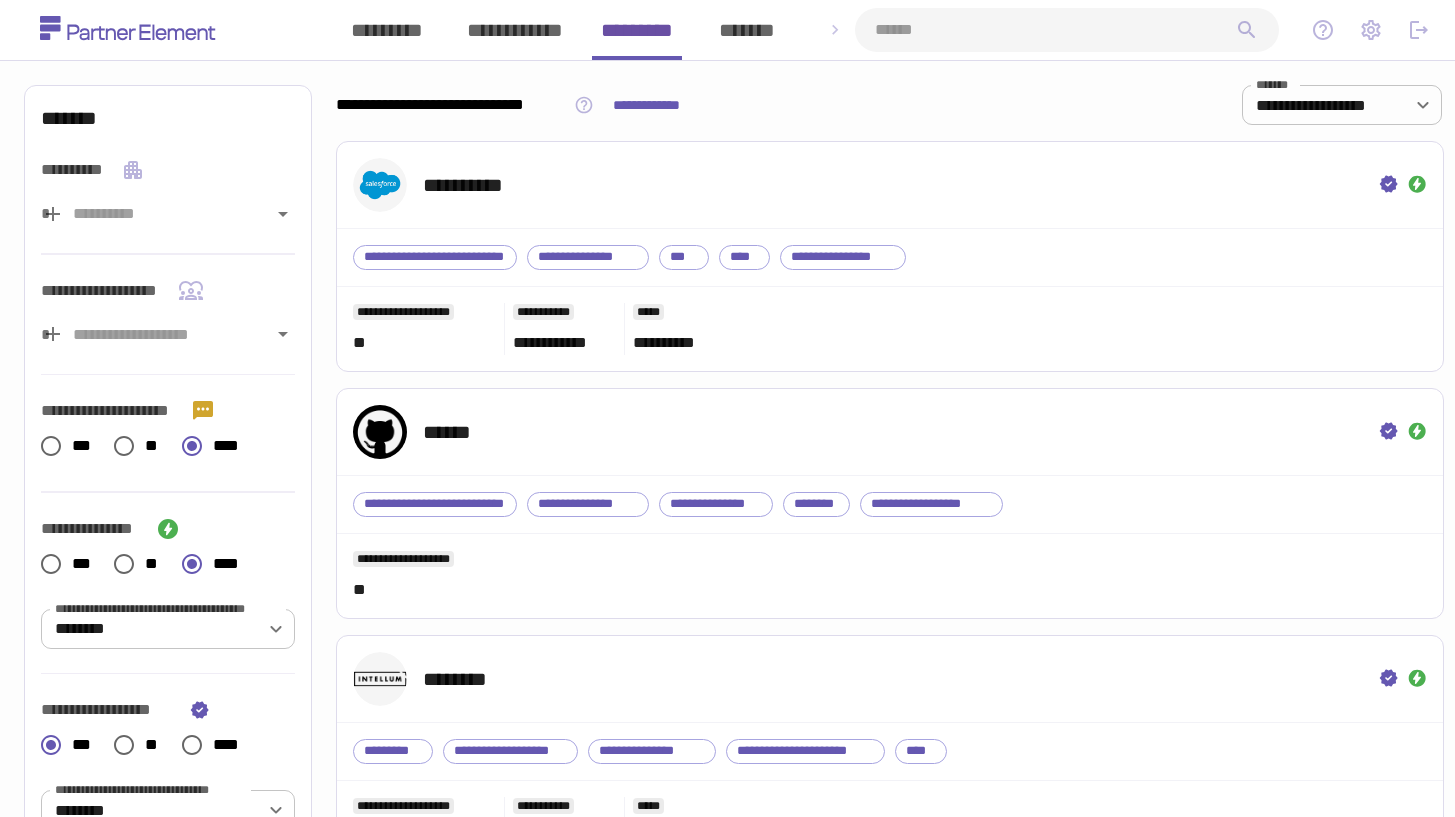 type 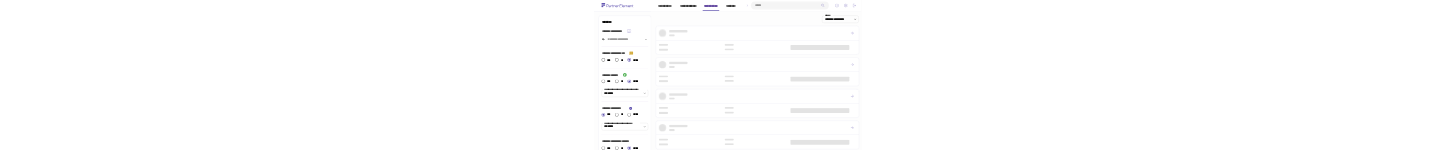 scroll, scrollTop: 0, scrollLeft: 0, axis: both 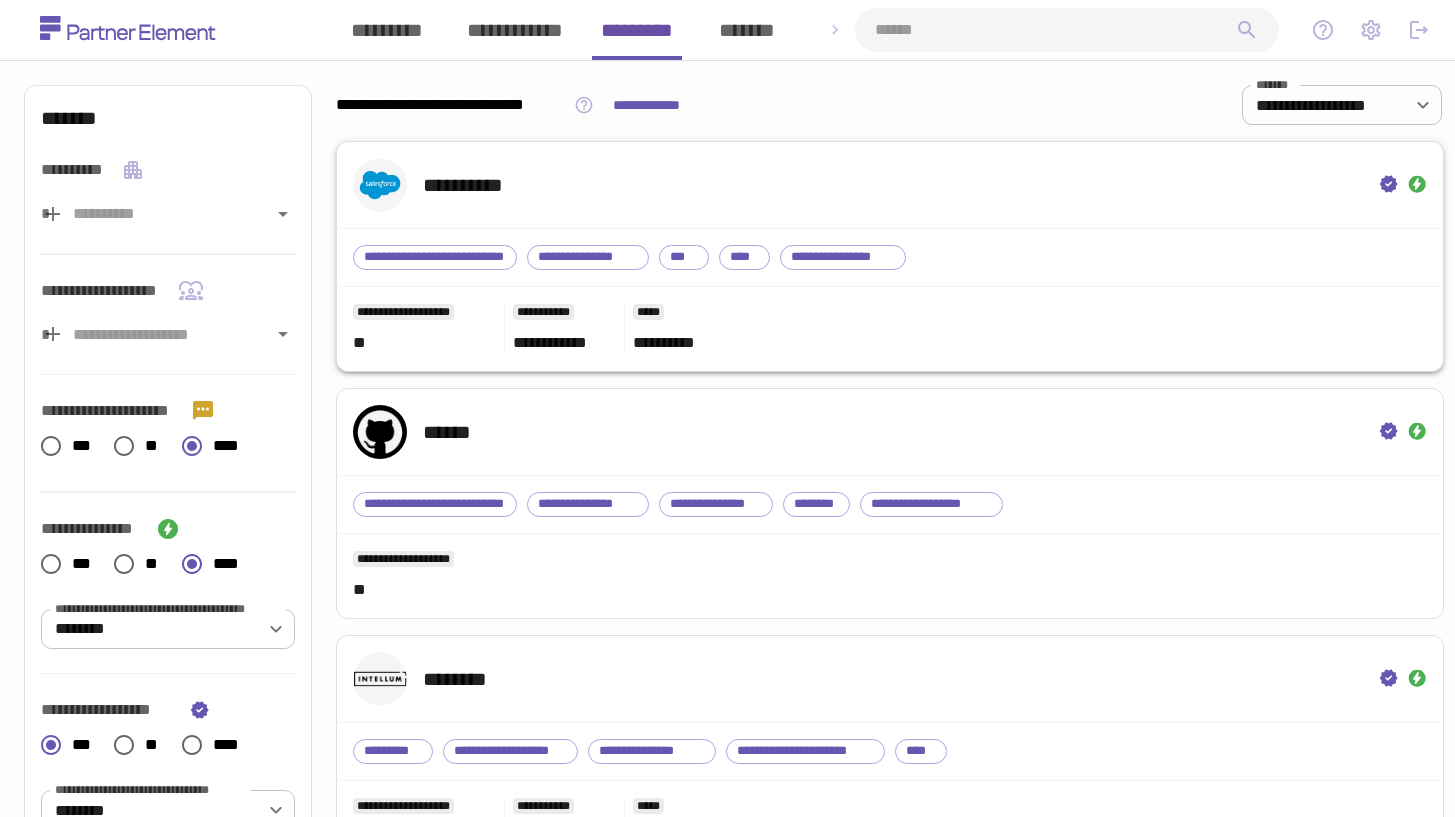 click on "**********" at bounding box center (890, 185) 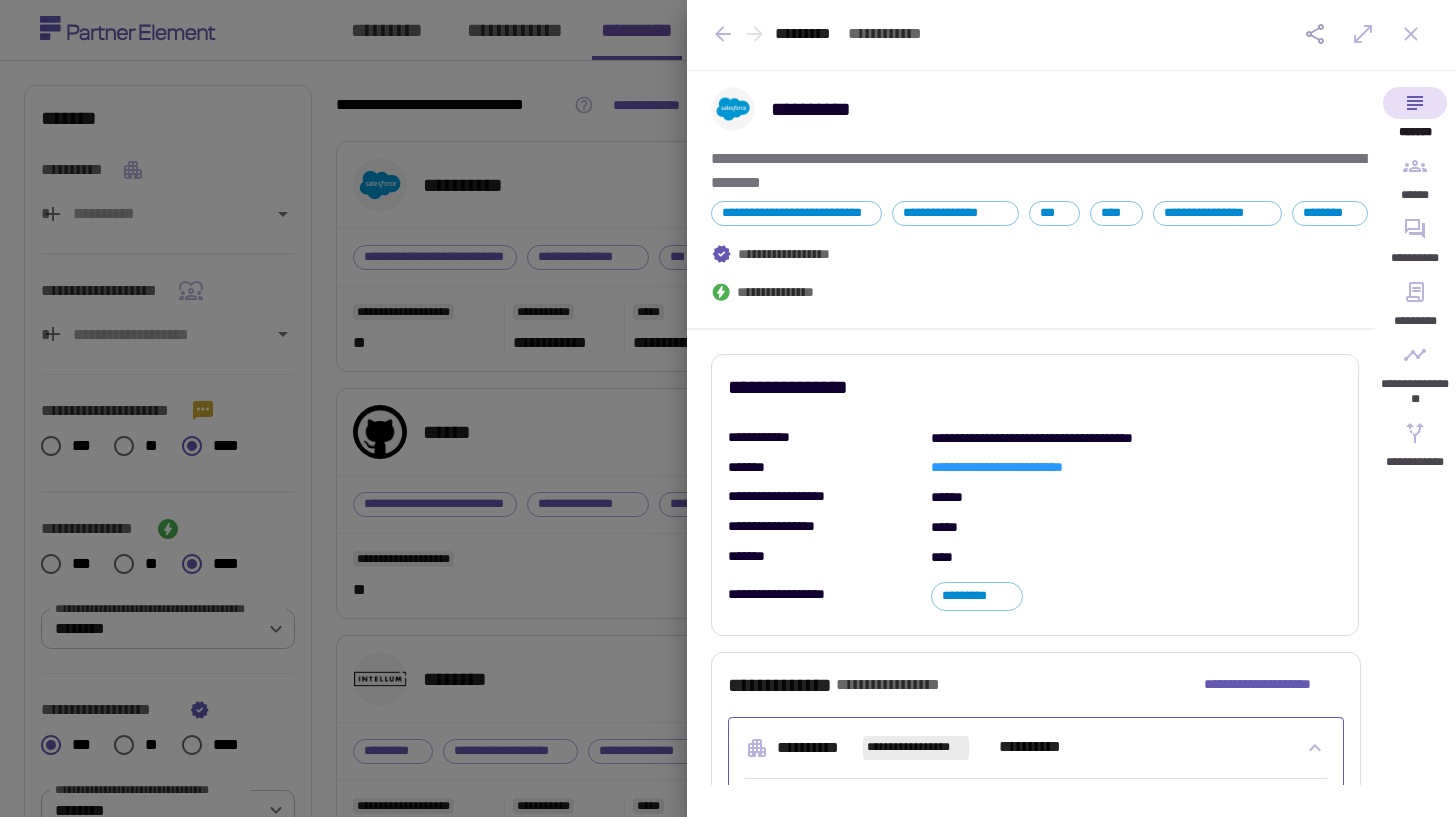scroll, scrollTop: 0, scrollLeft: 0, axis: both 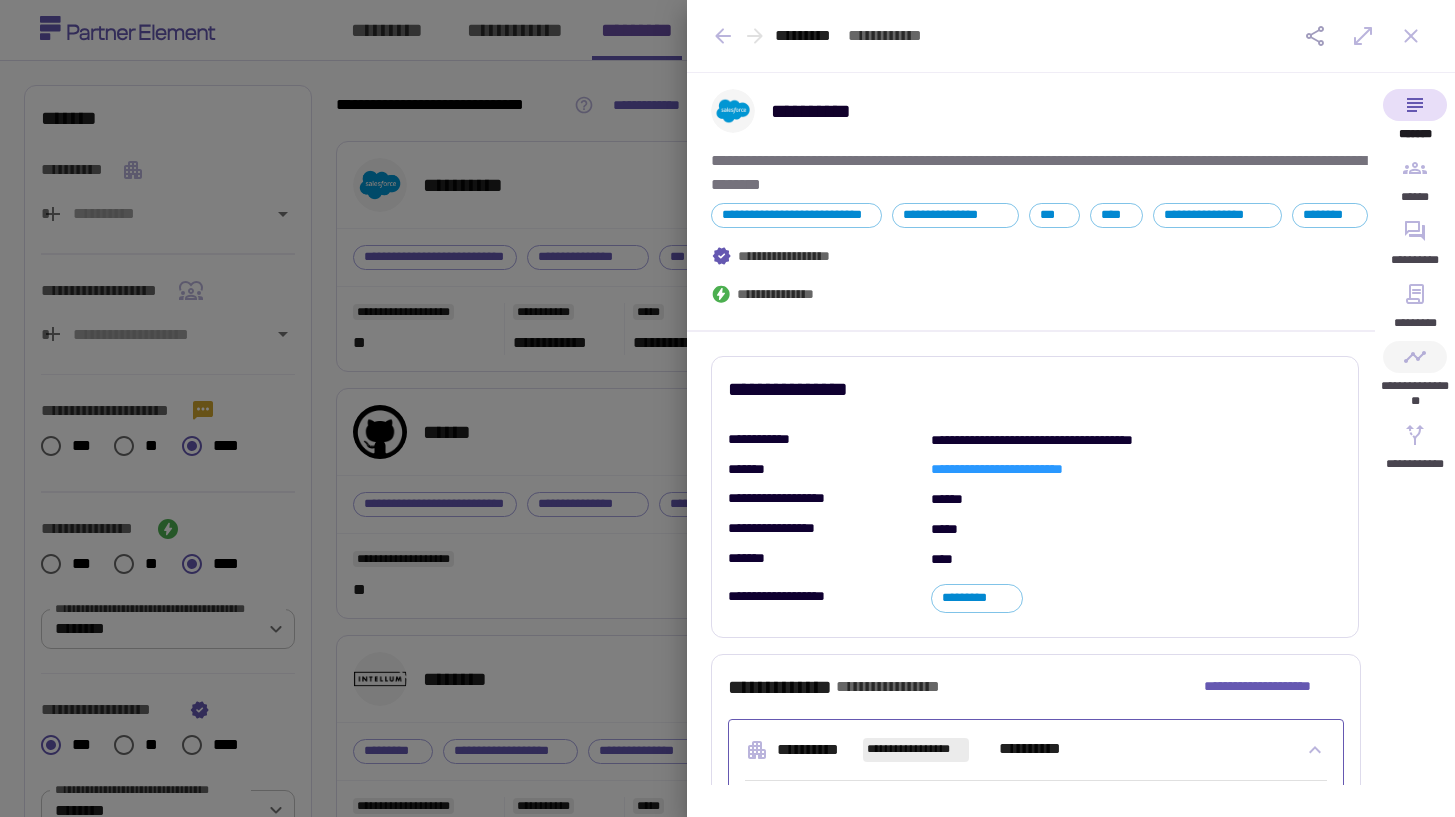 click 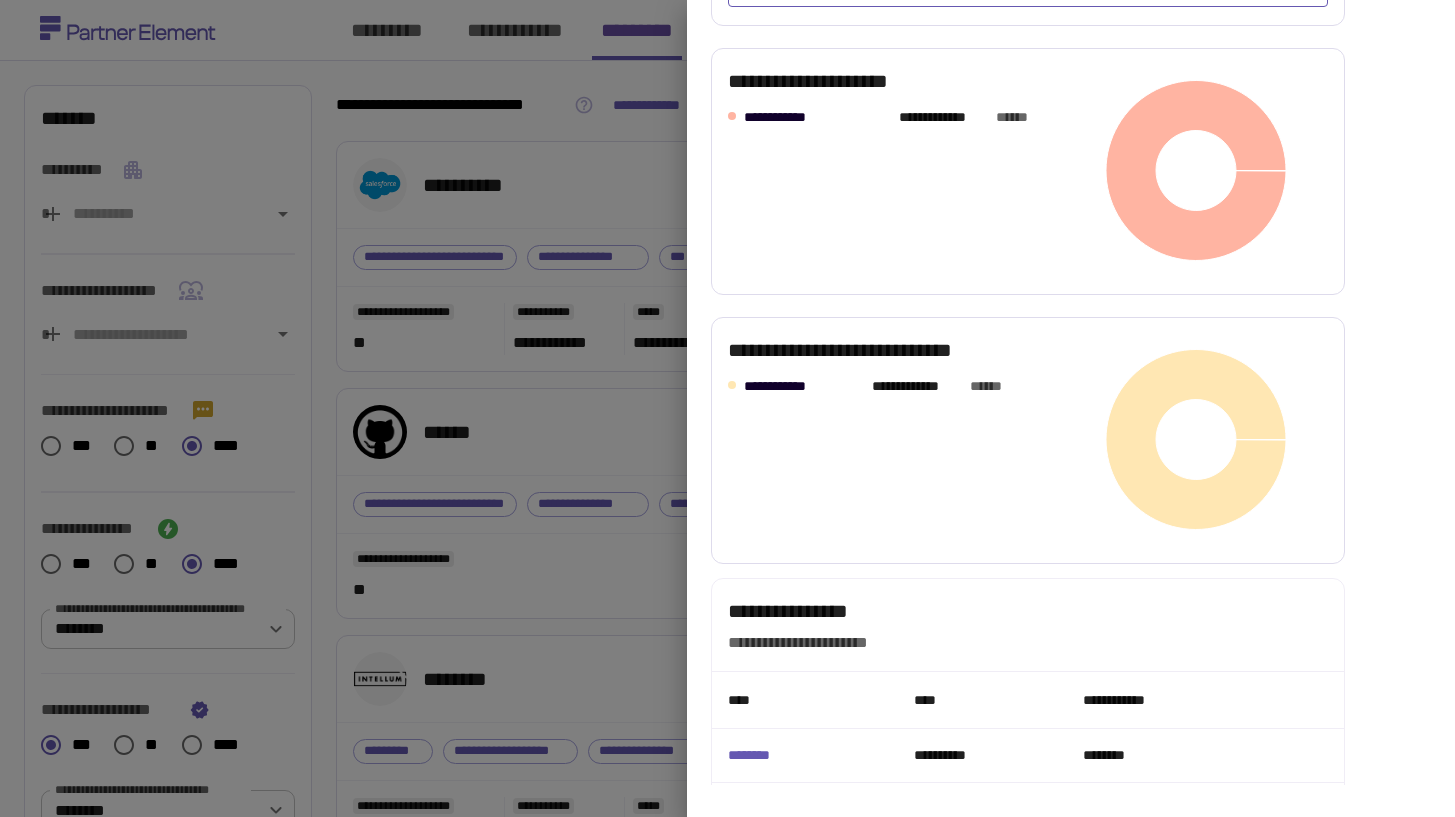 scroll, scrollTop: 1567, scrollLeft: 0, axis: vertical 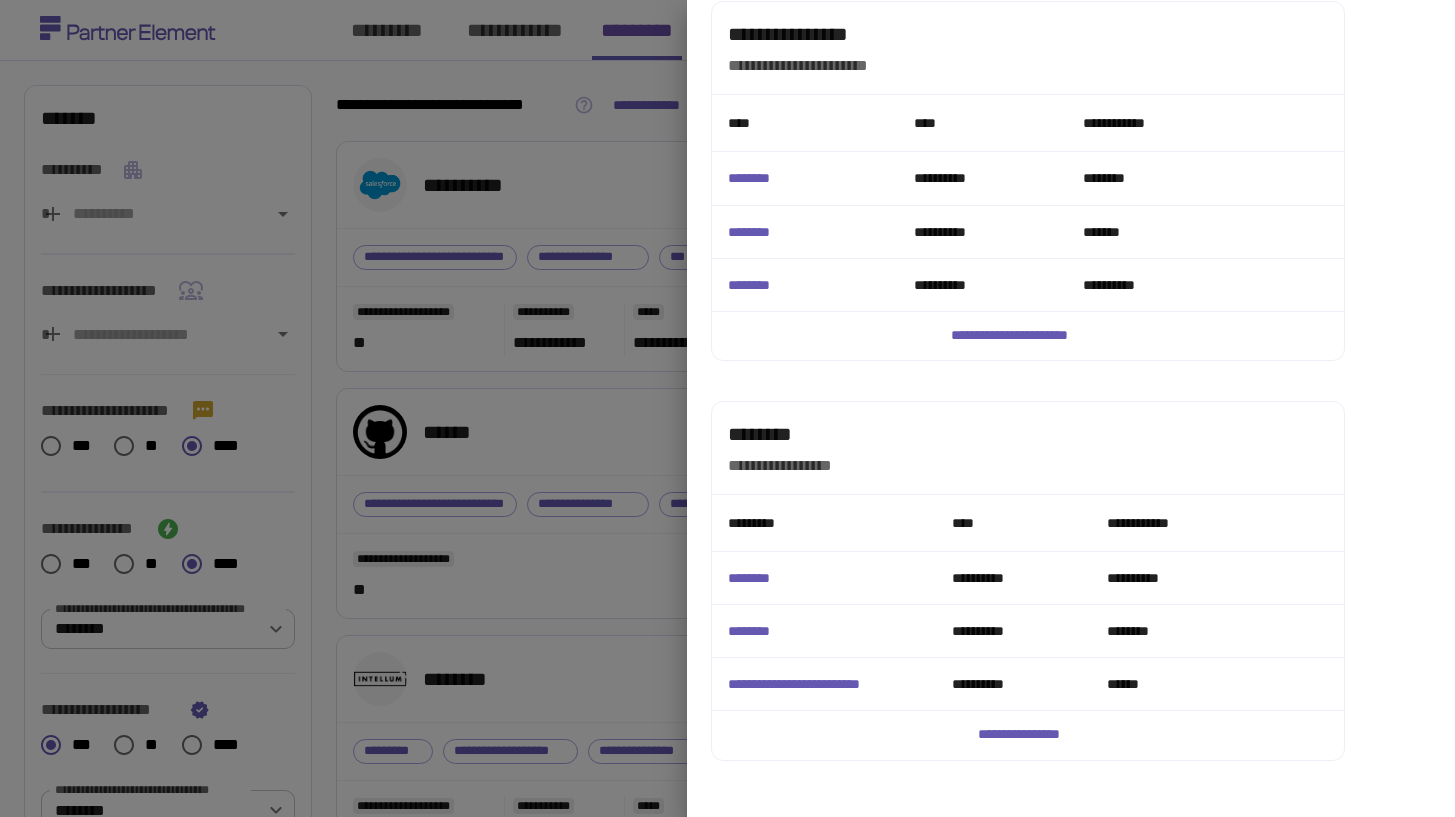 click at bounding box center (727, 408) 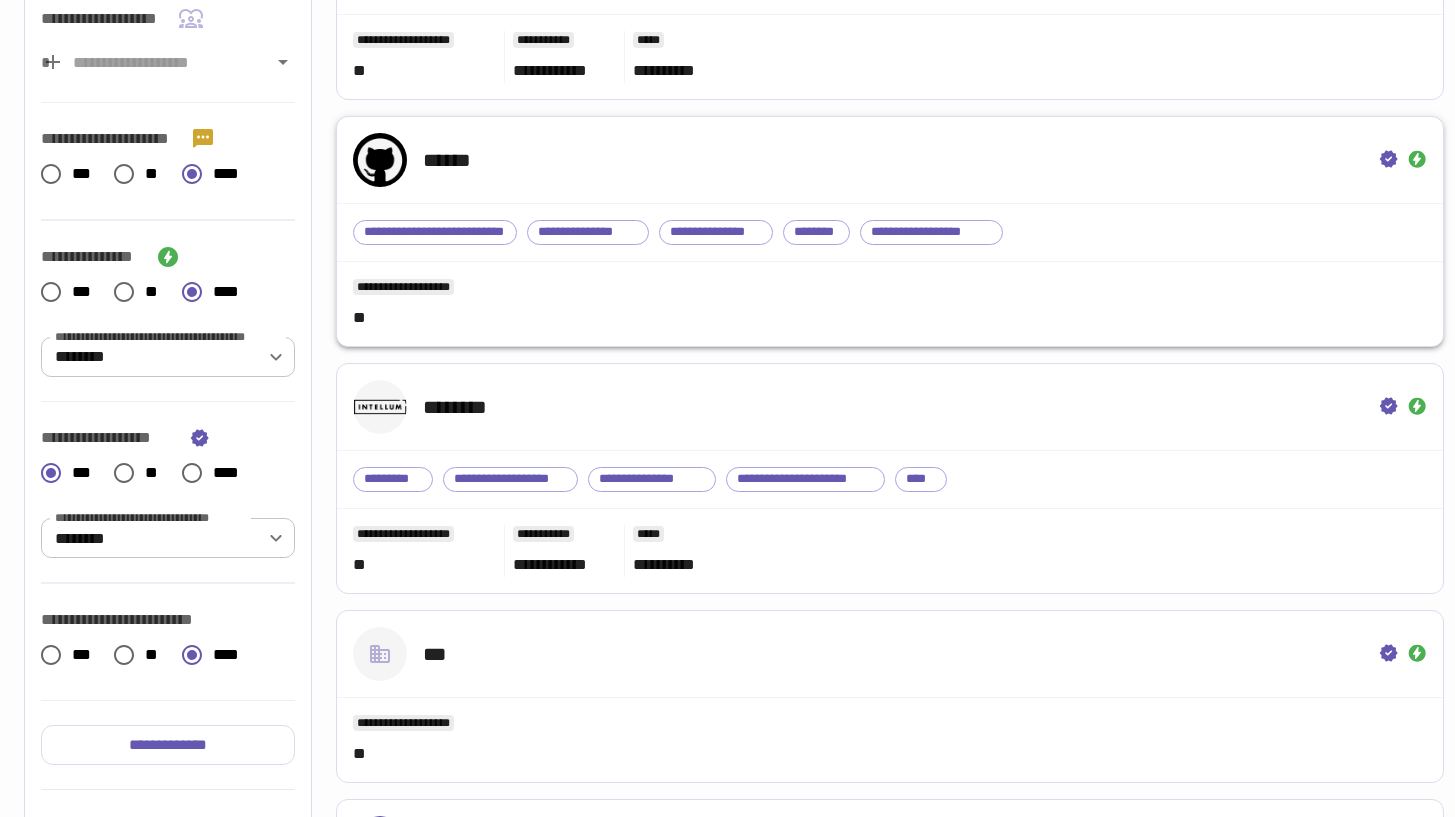 scroll, scrollTop: 125, scrollLeft: 0, axis: vertical 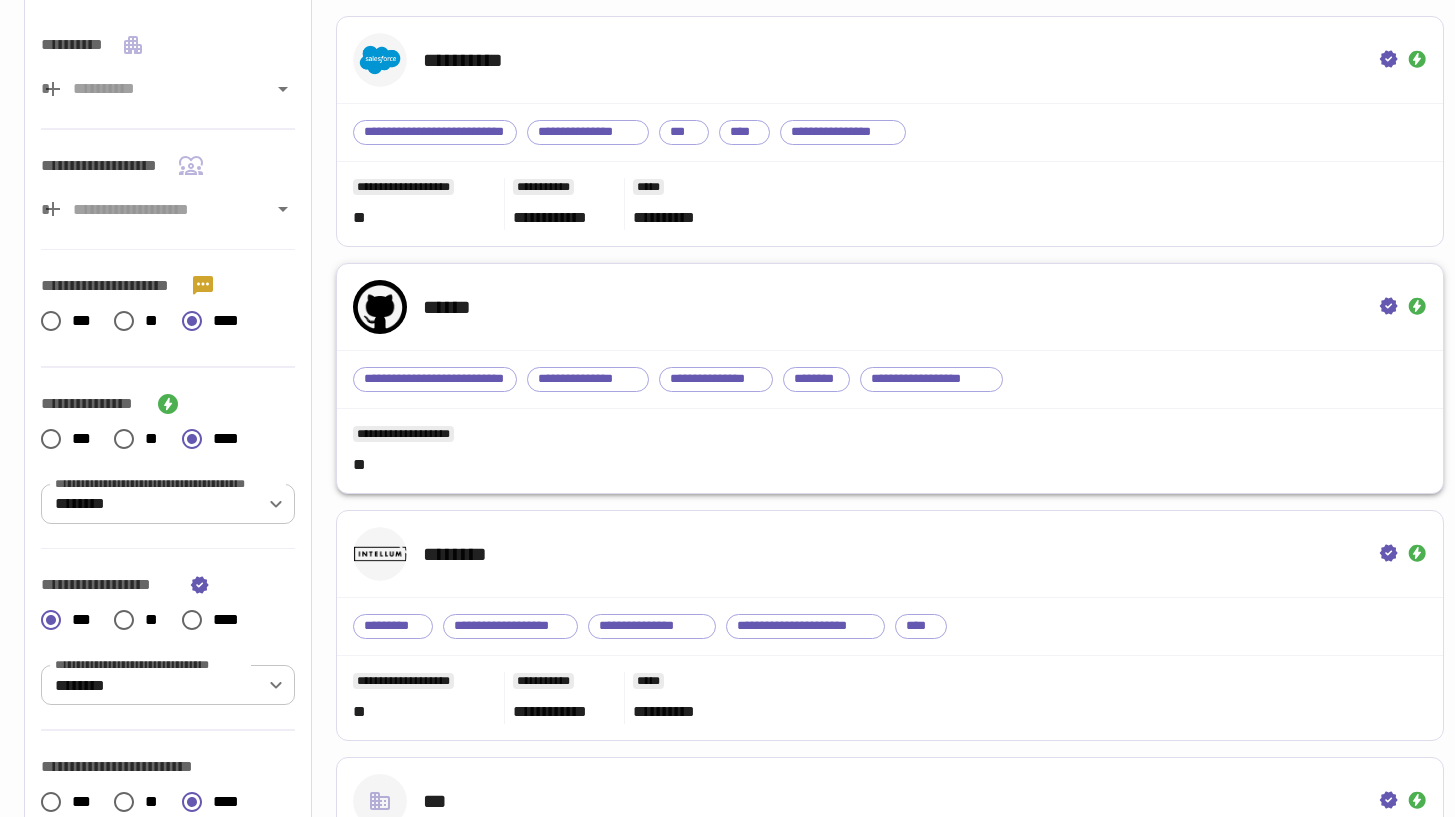 click on "******" at bounding box center [890, 307] 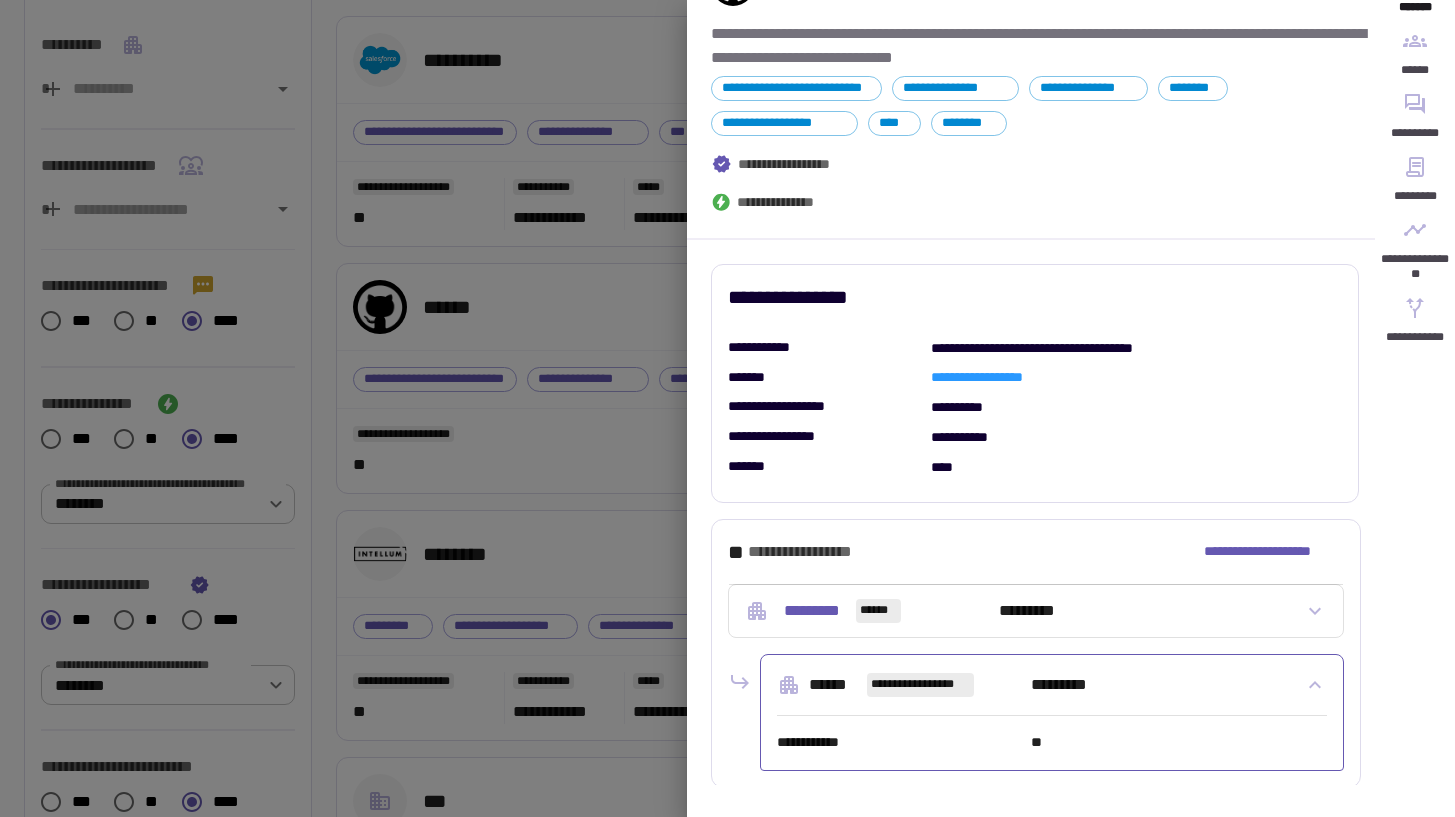 scroll, scrollTop: 149, scrollLeft: 0, axis: vertical 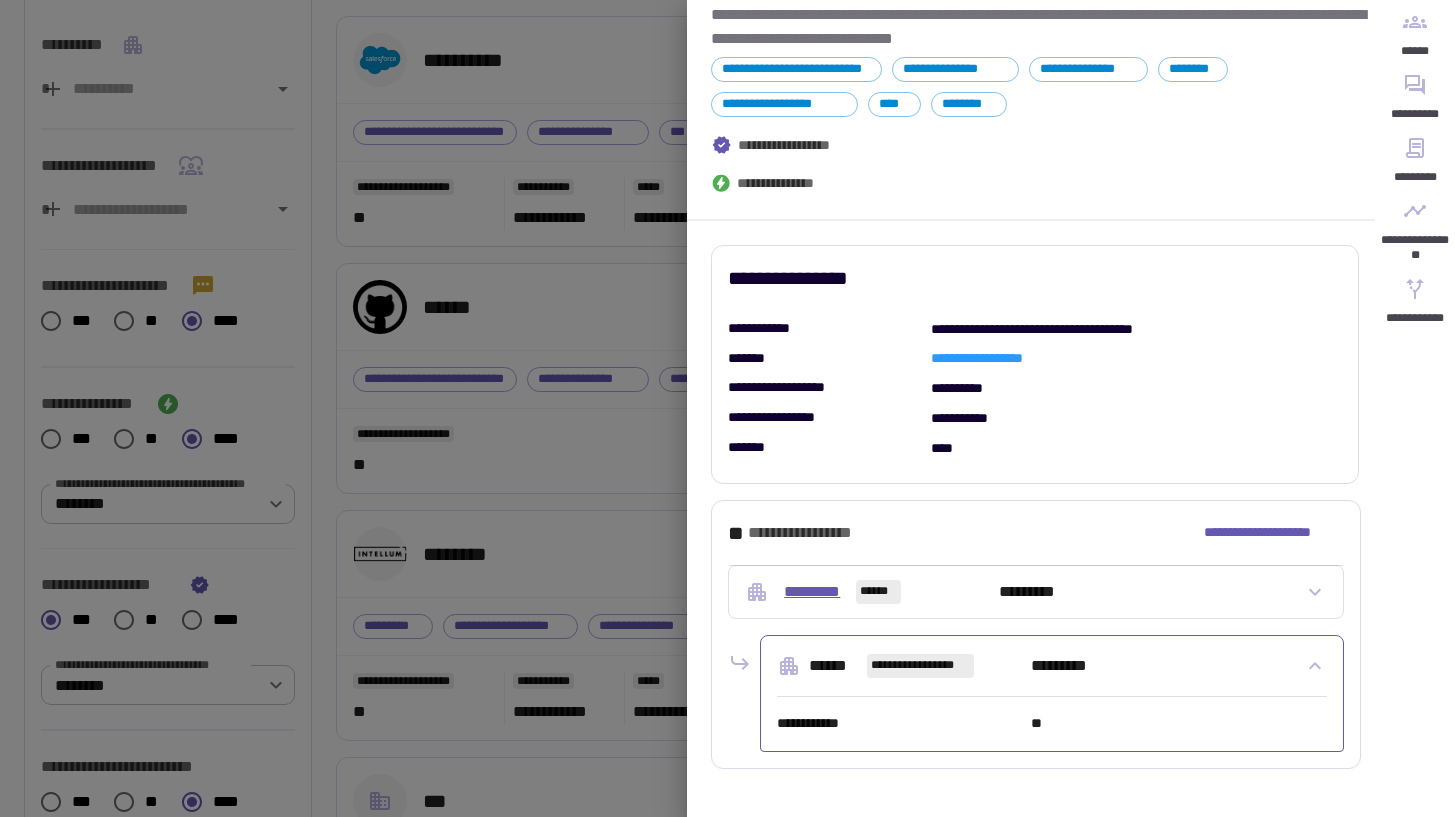click on "*********" at bounding box center [812, 592] 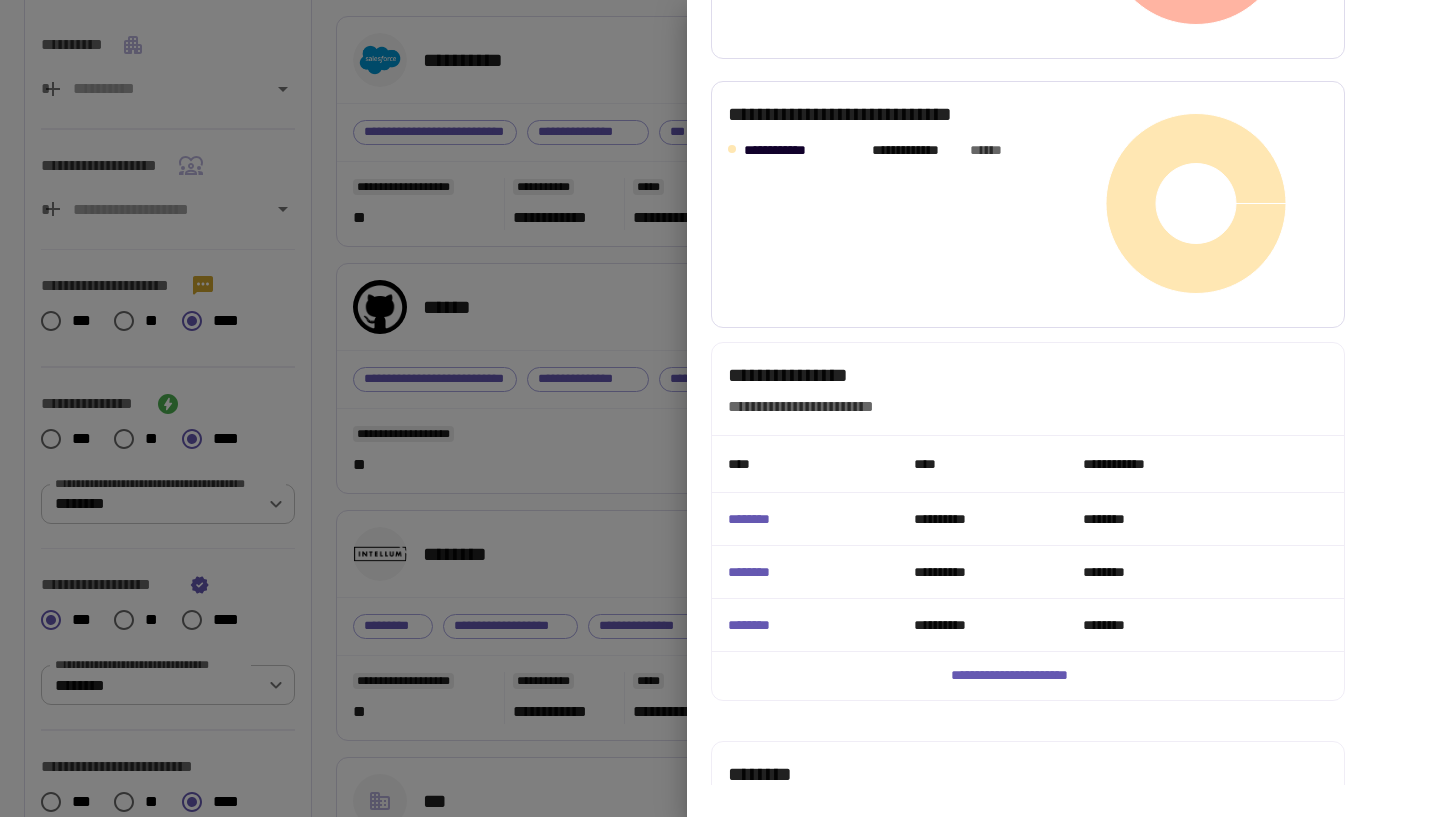 scroll, scrollTop: 1371, scrollLeft: 0, axis: vertical 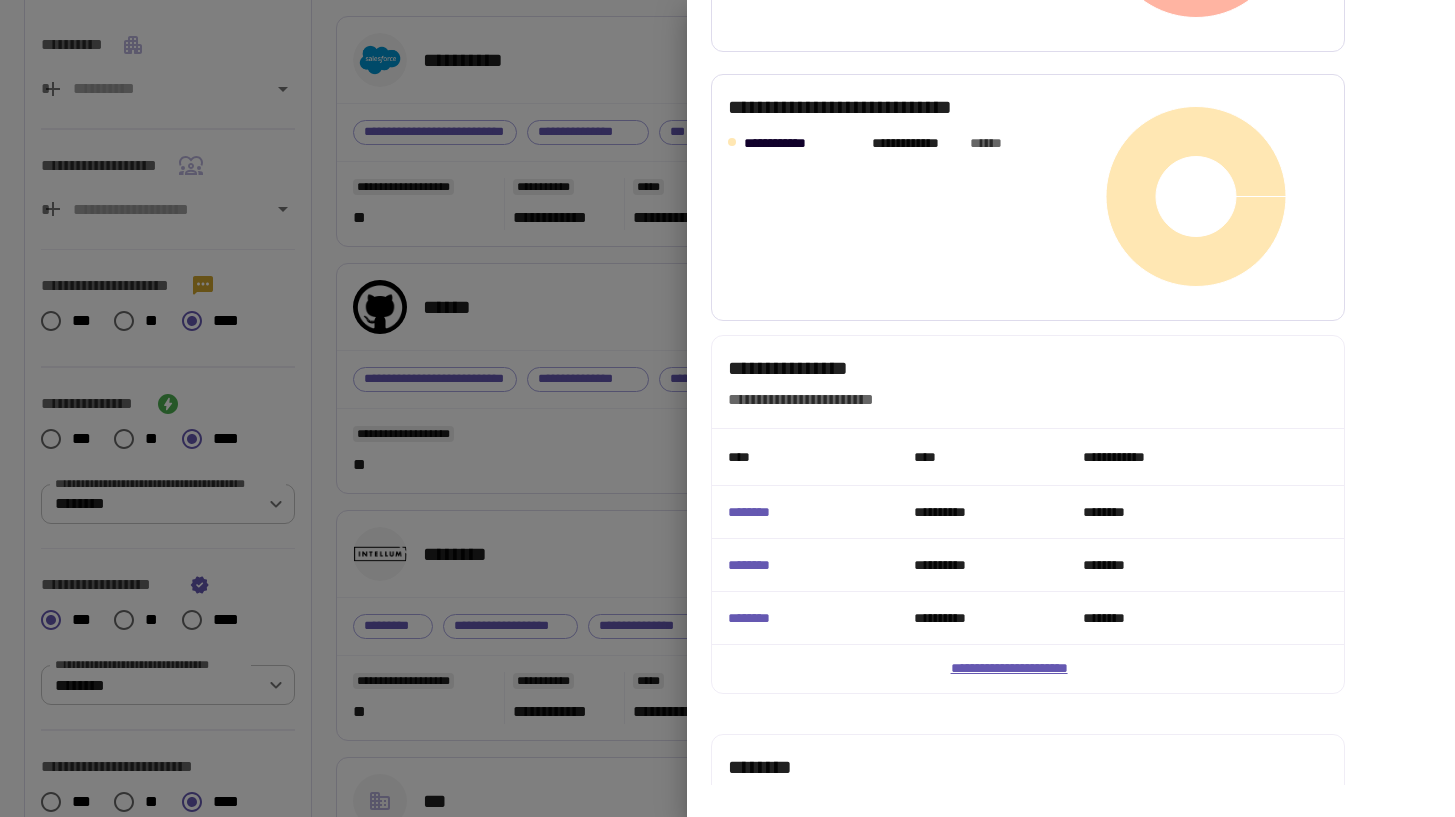 click on "**********" at bounding box center (1028, 669) 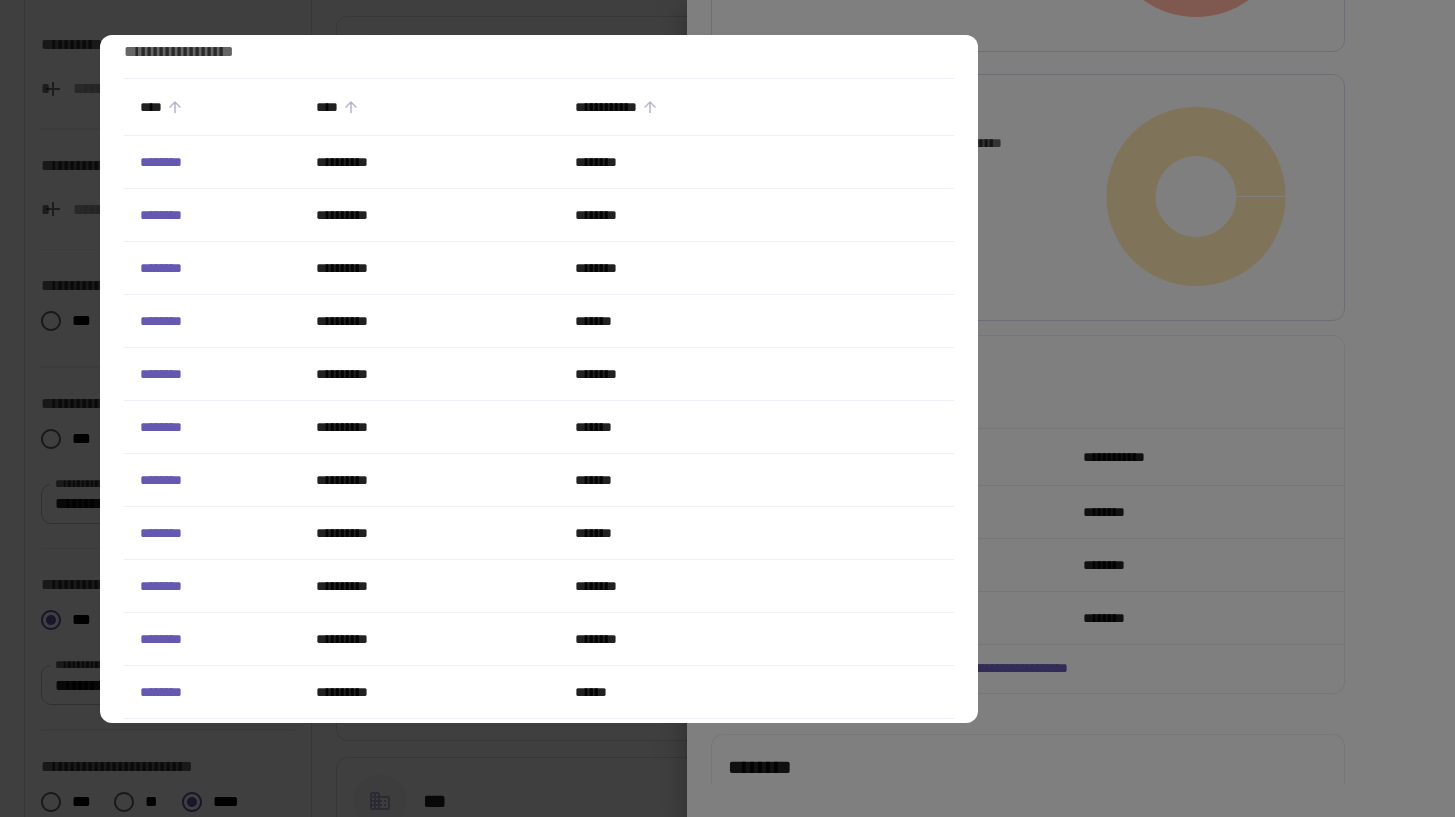 scroll, scrollTop: 0, scrollLeft: 0, axis: both 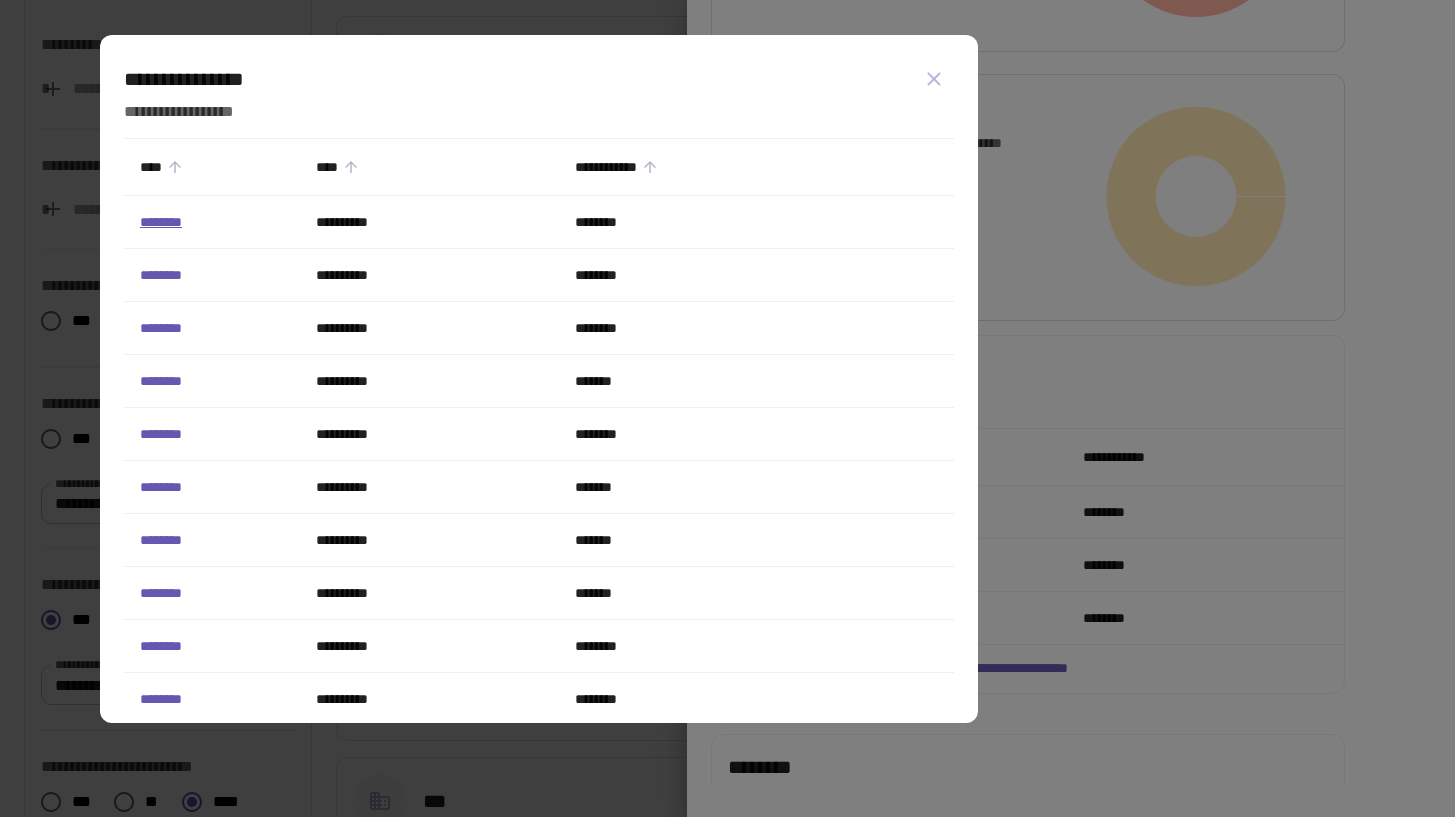 click on "********" at bounding box center [161, 222] 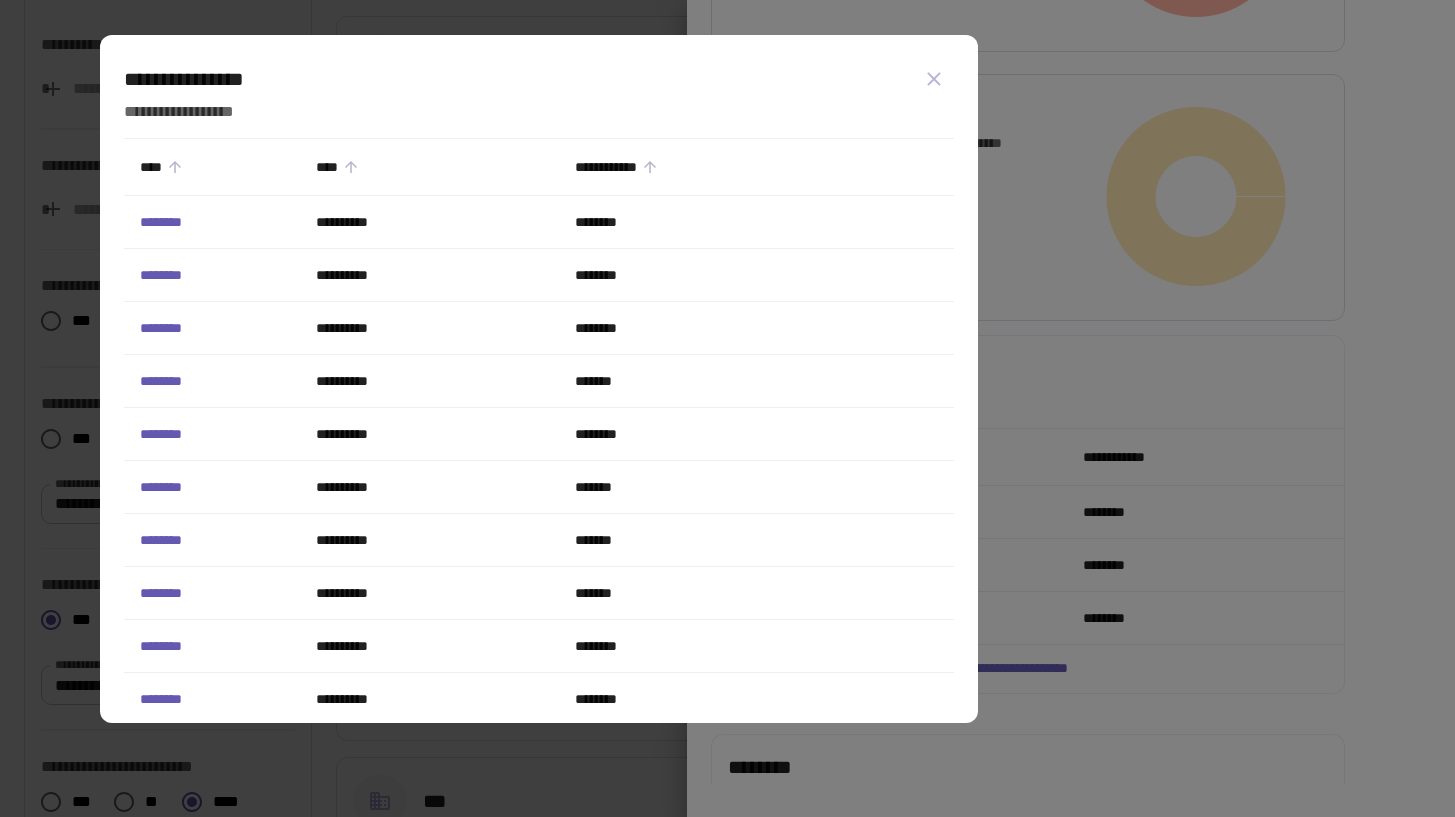 click at bounding box center (727, 408) 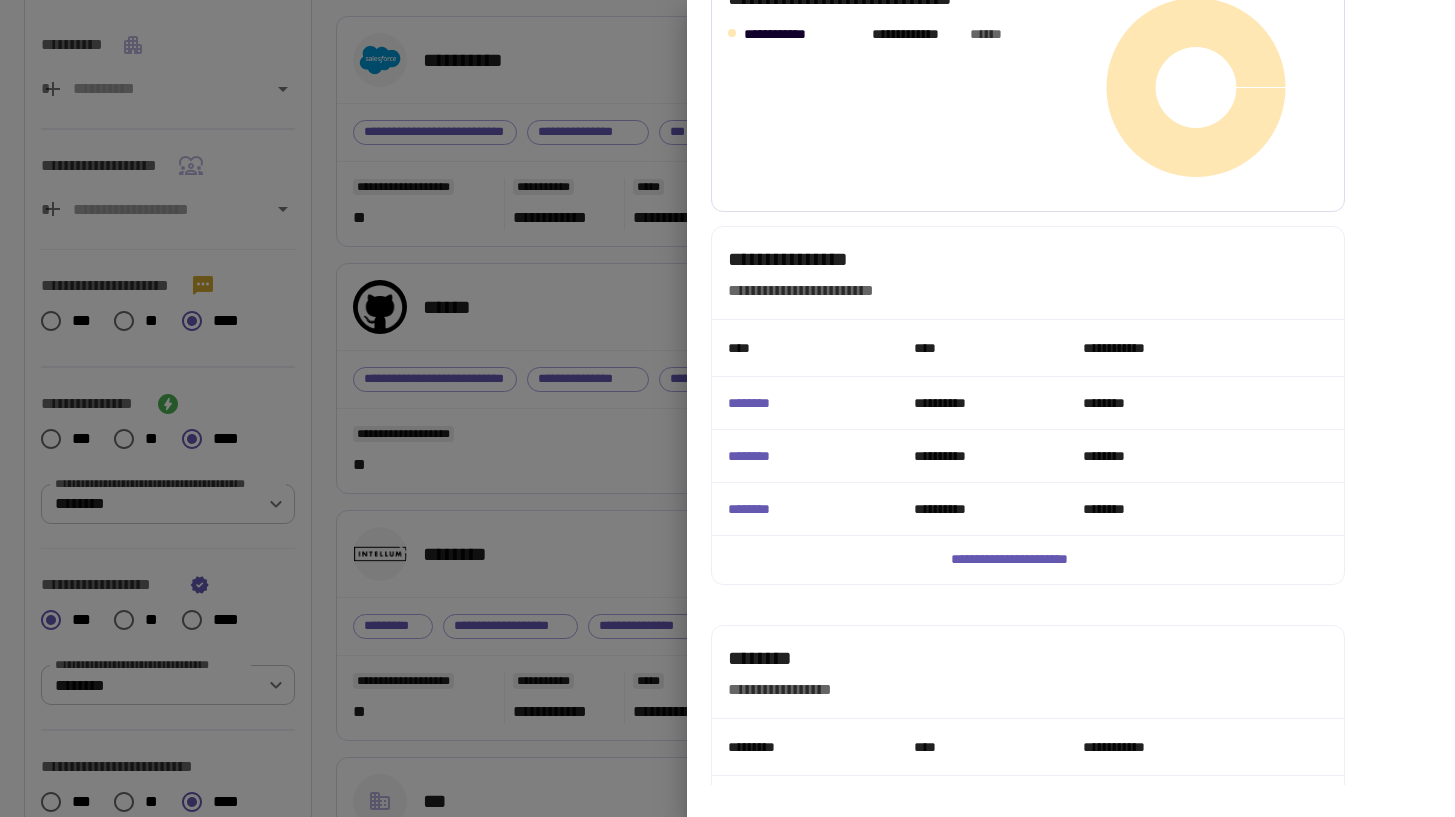 scroll, scrollTop: 1488, scrollLeft: 0, axis: vertical 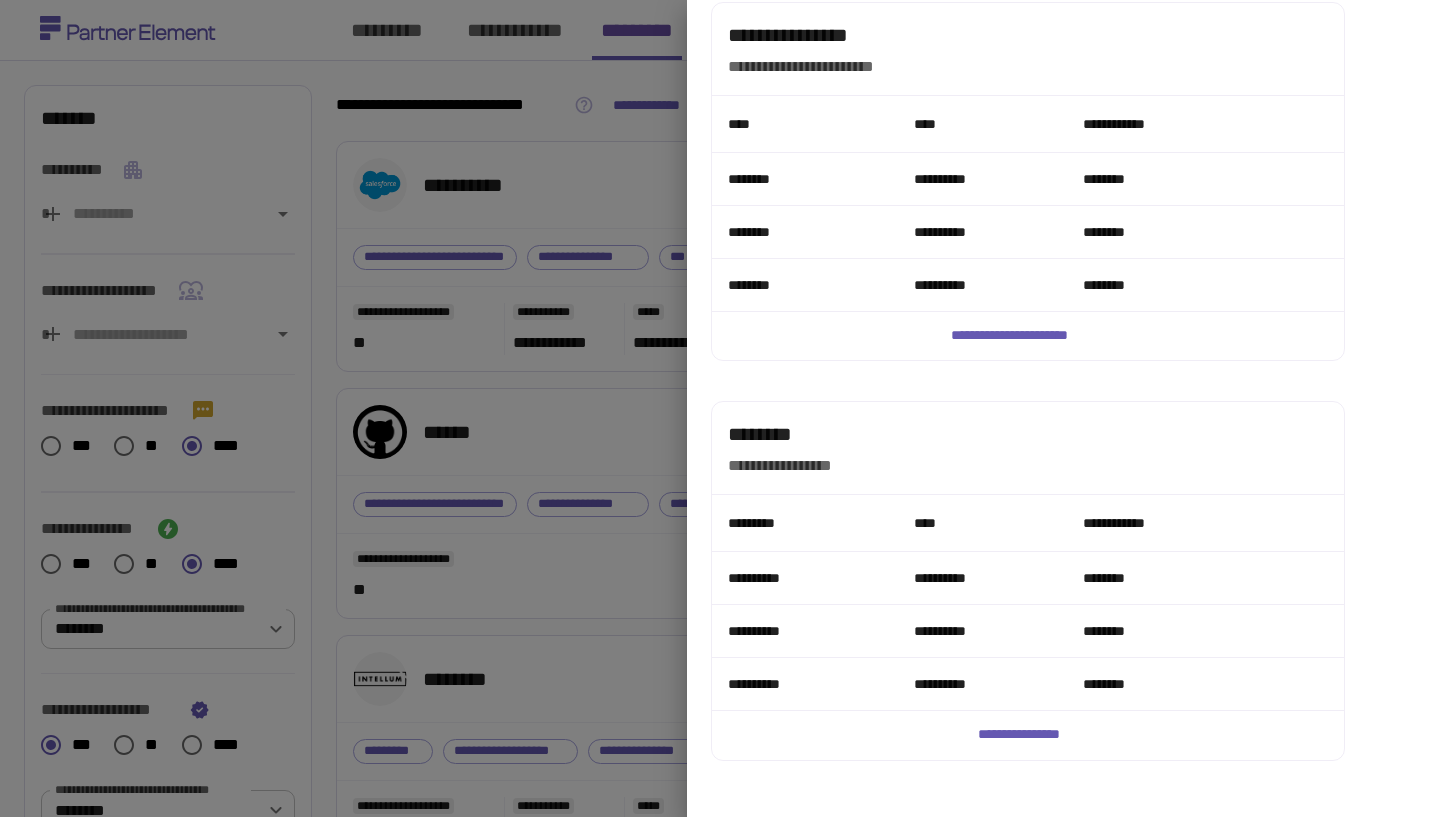 click on "********" at bounding box center (805, 179) 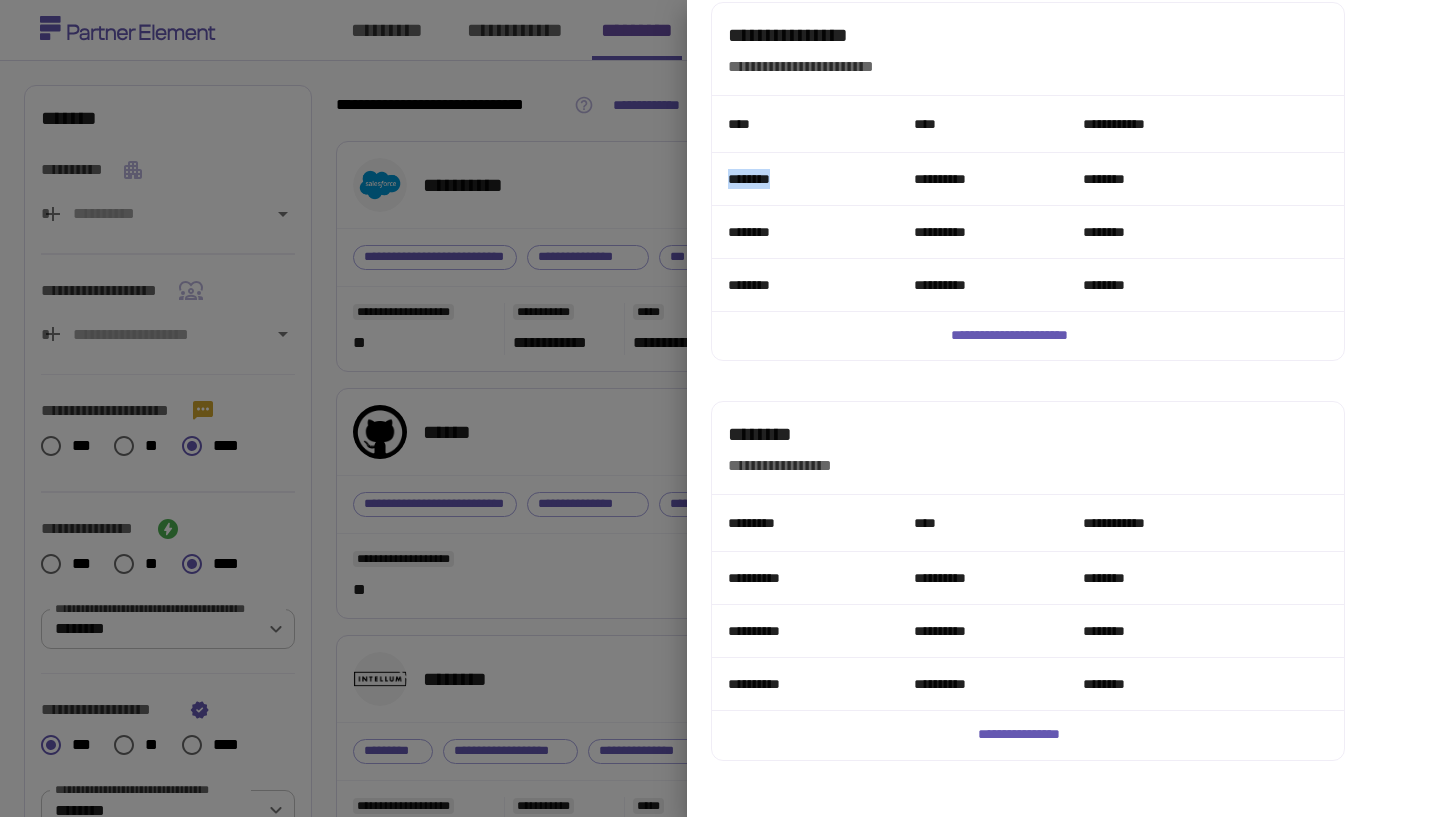 click on "********" at bounding box center [805, 179] 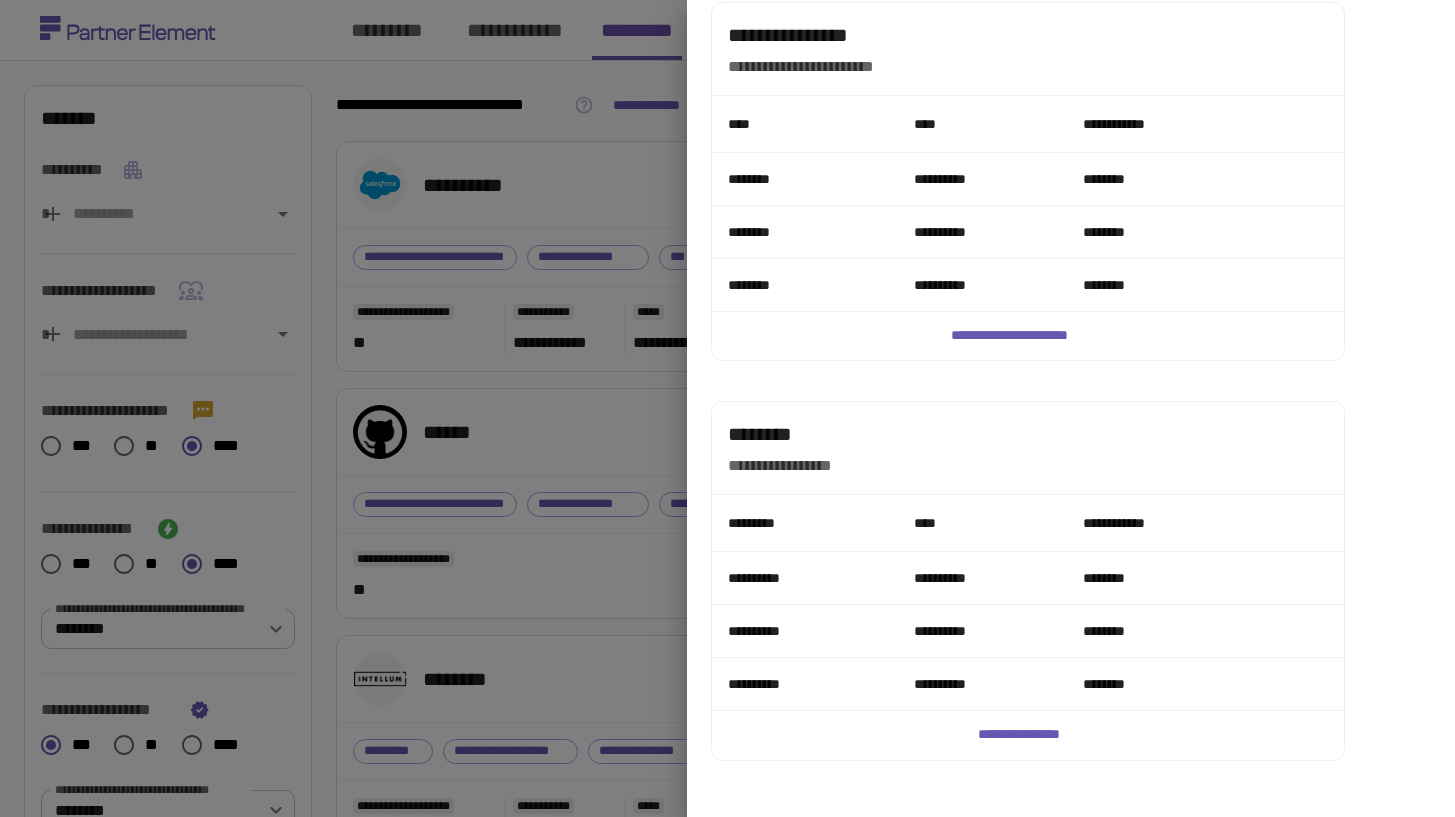 click at bounding box center (727, 408) 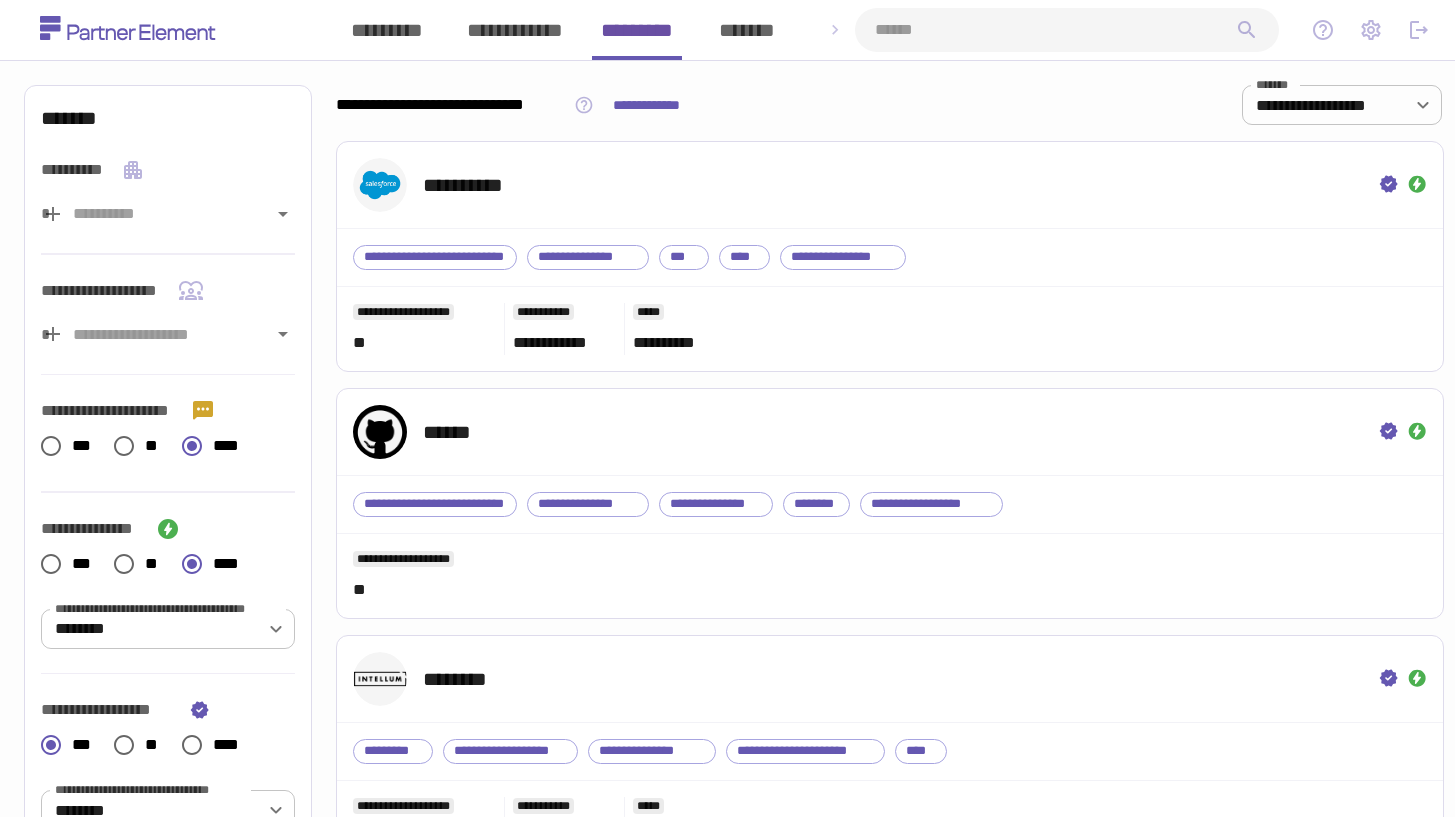 click at bounding box center (1055, 30) 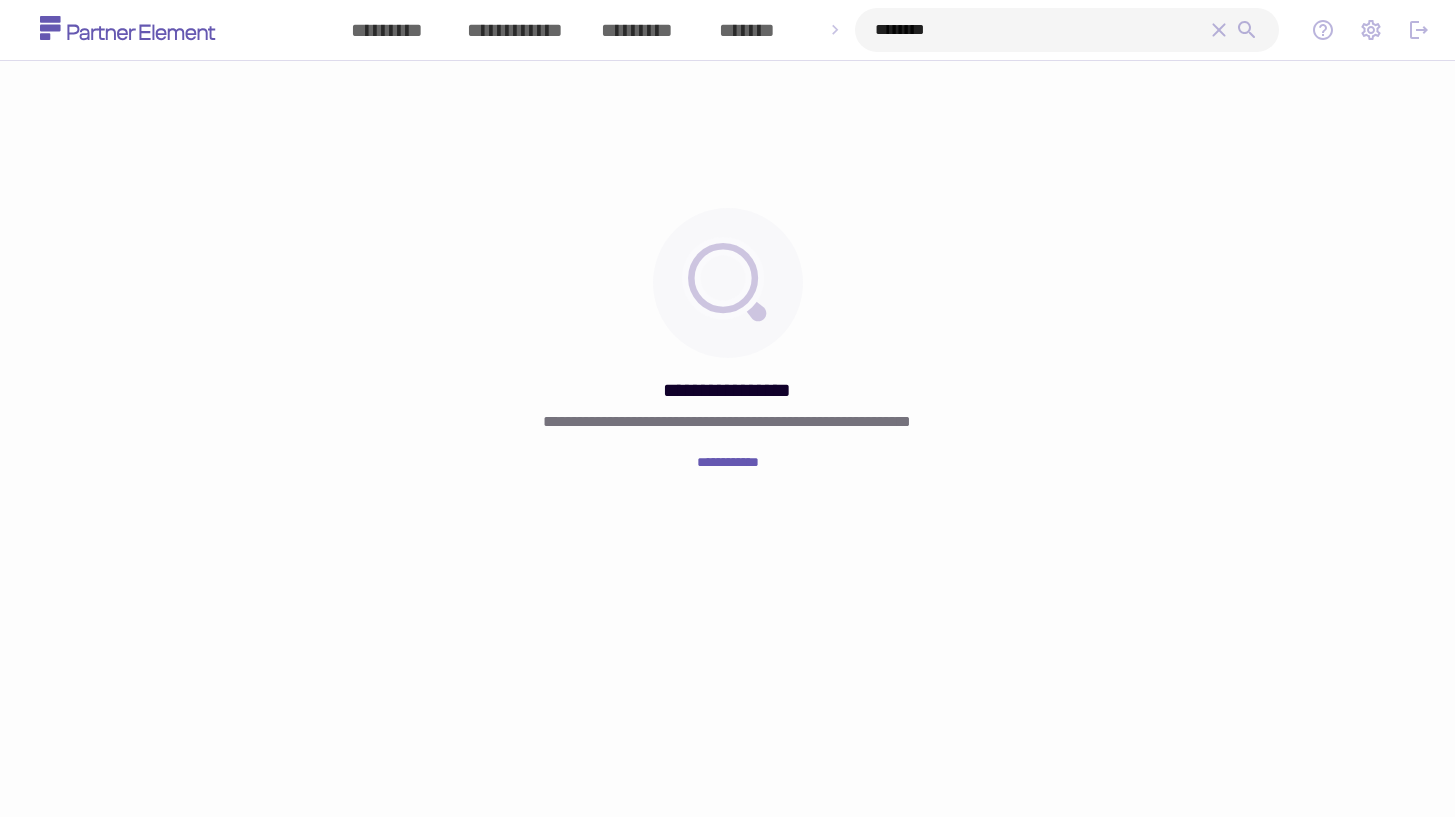 drag, startPoint x: 894, startPoint y: 29, endPoint x: 852, endPoint y: 29, distance: 42 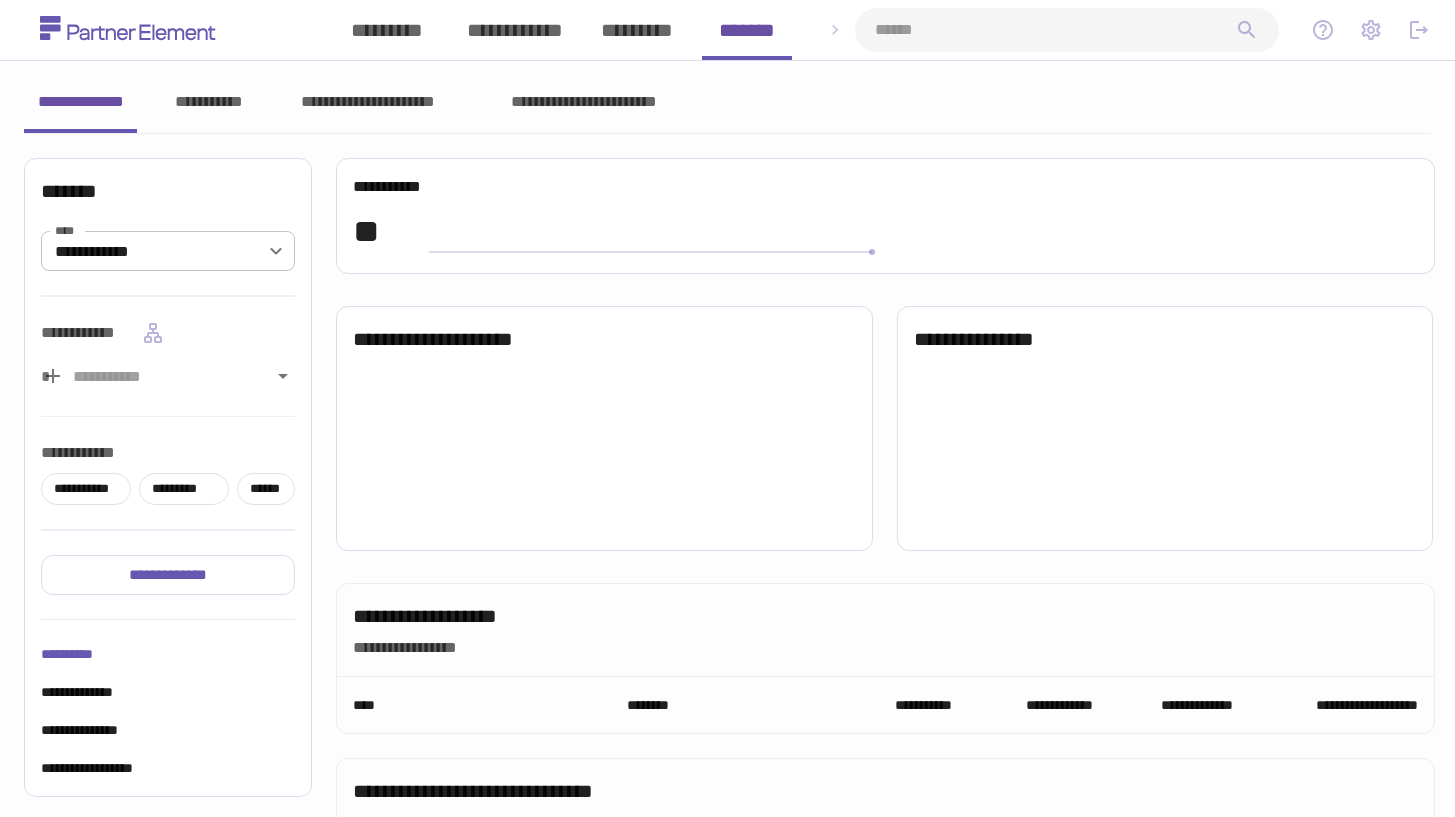 click on "**********" at bounding box center [727, 102] 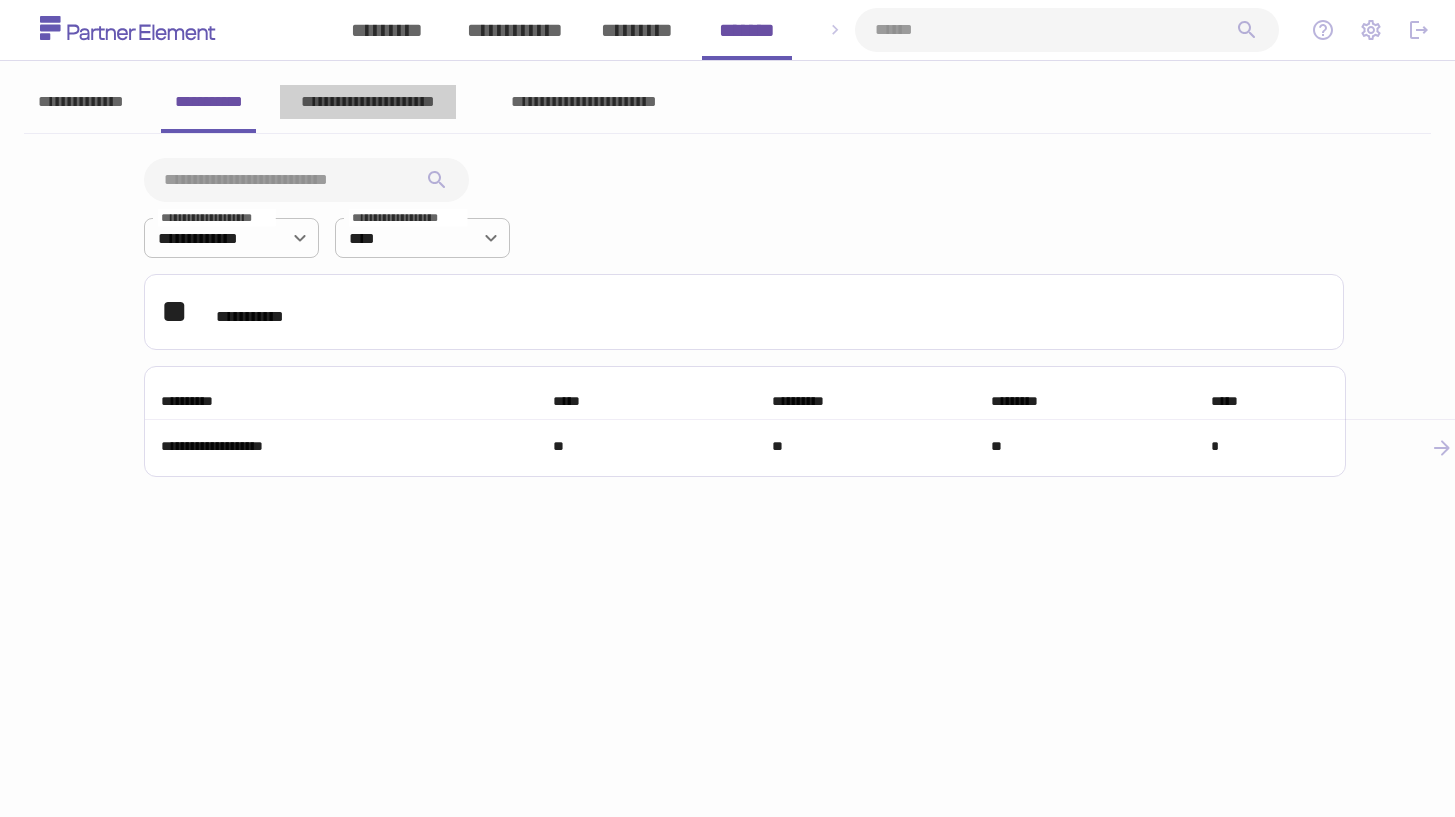 click on "**********" at bounding box center [368, 102] 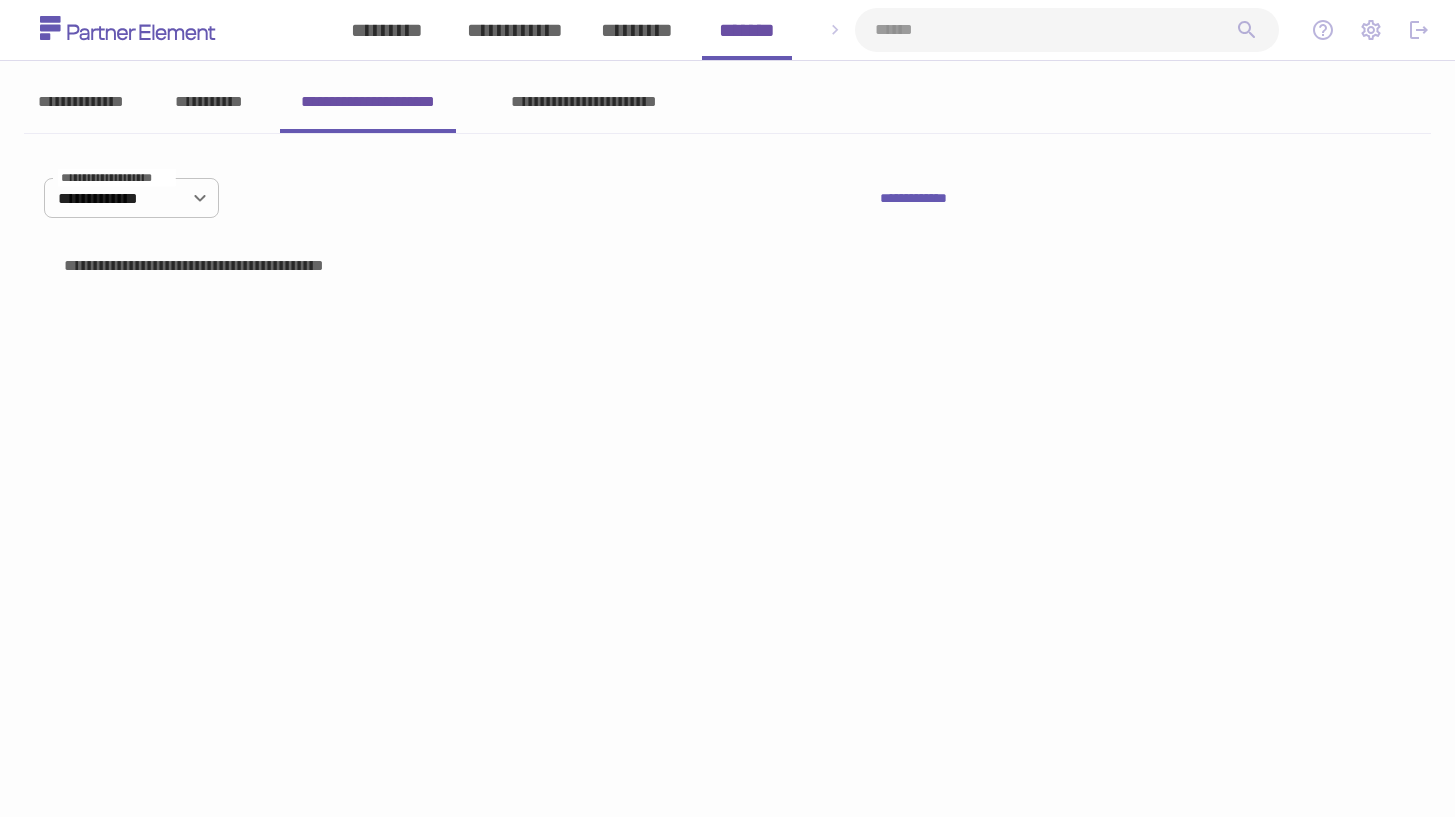 click on "**********" at bounding box center [583, 102] 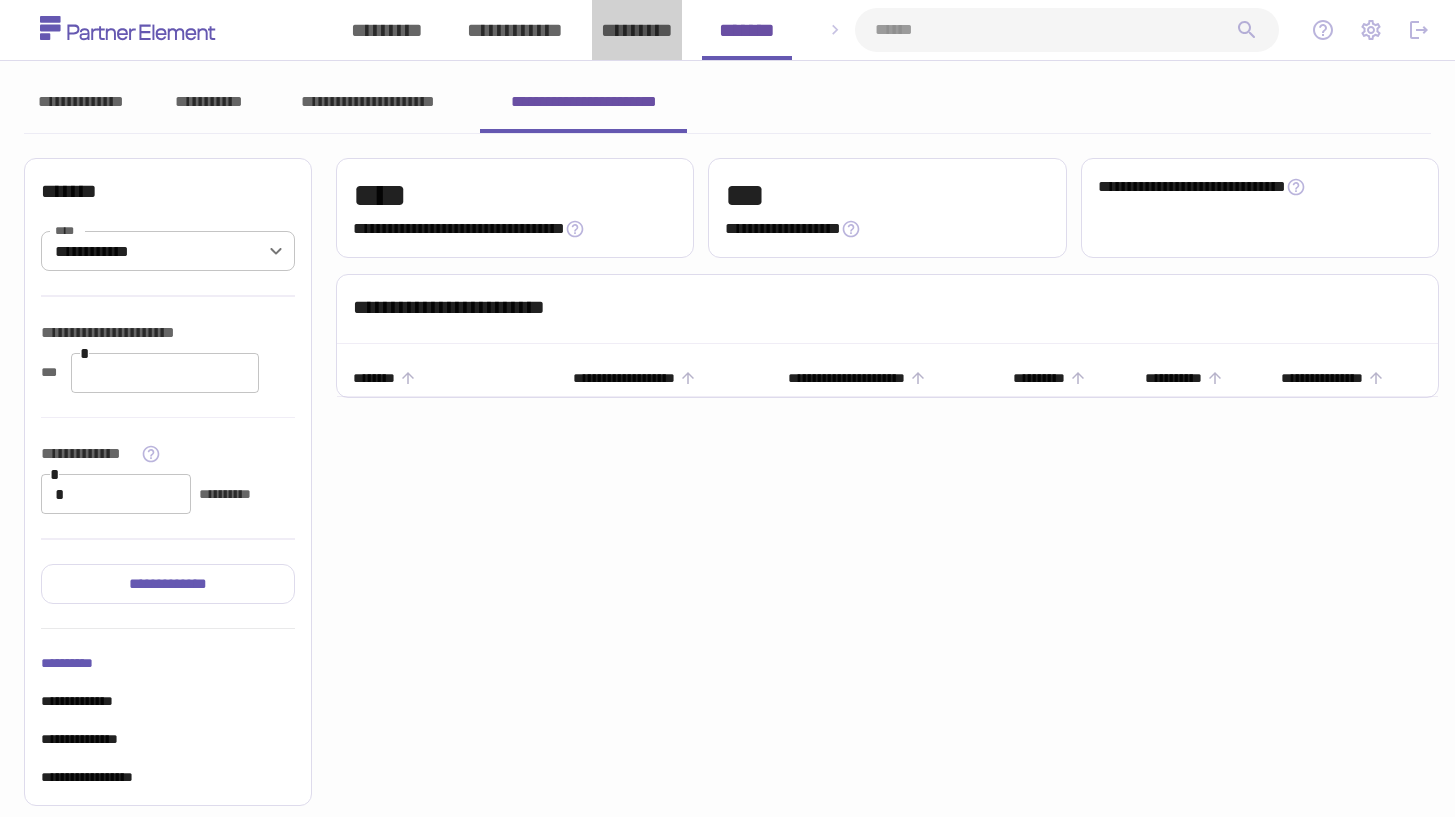 click on "*********" at bounding box center (637, 30) 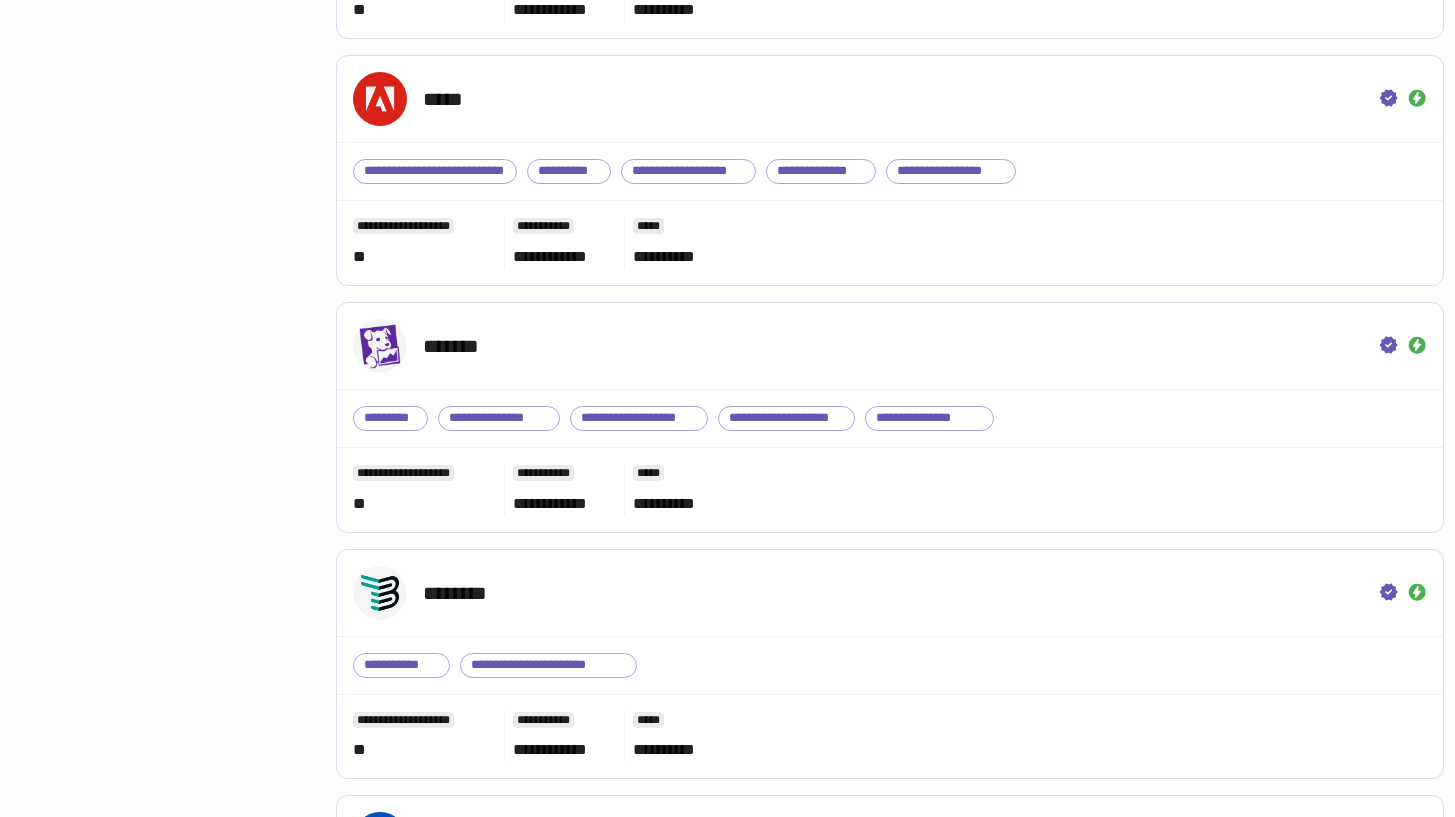 scroll, scrollTop: 3957, scrollLeft: 0, axis: vertical 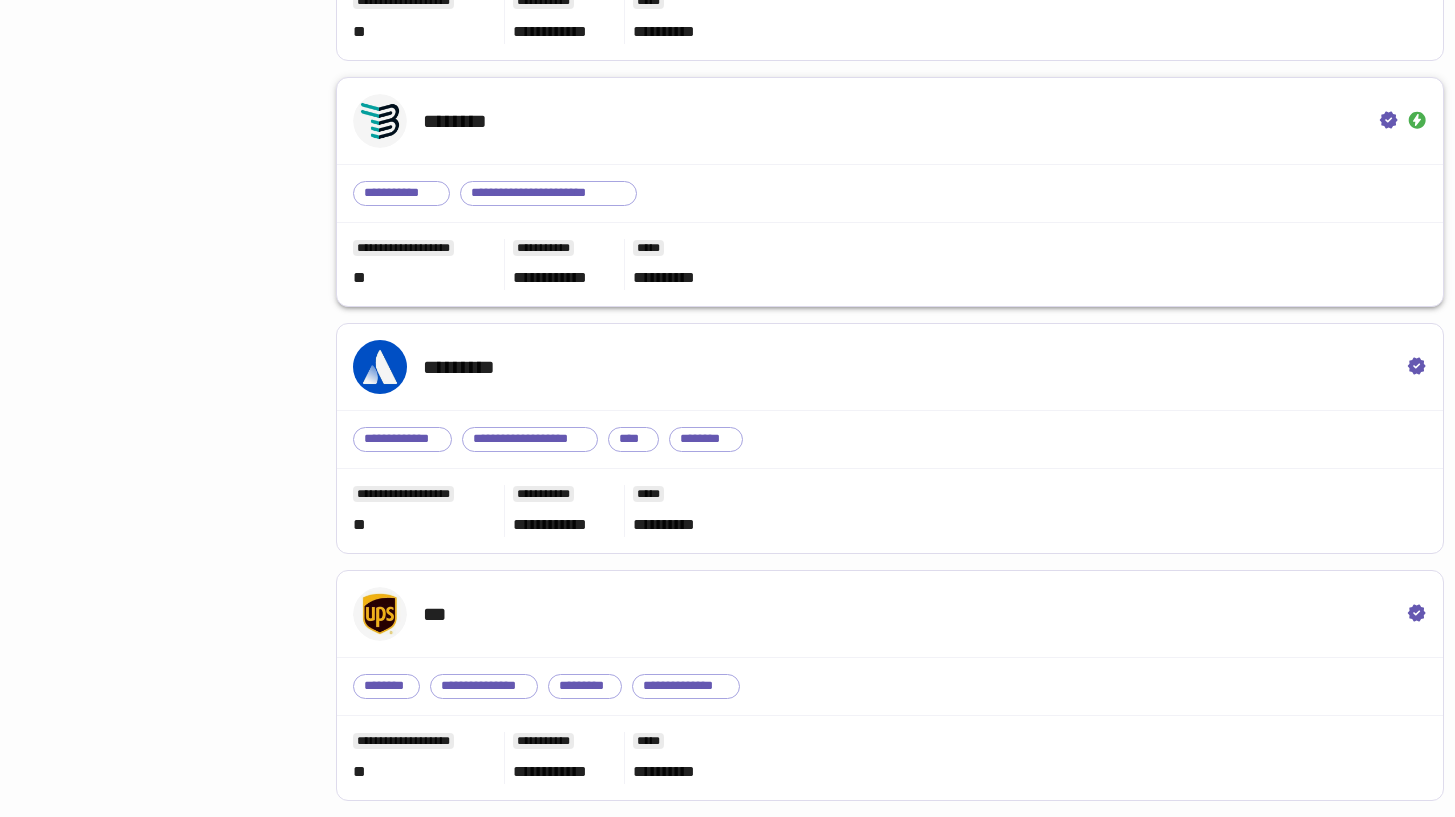 click on "********" at bounding box center (890, 121) 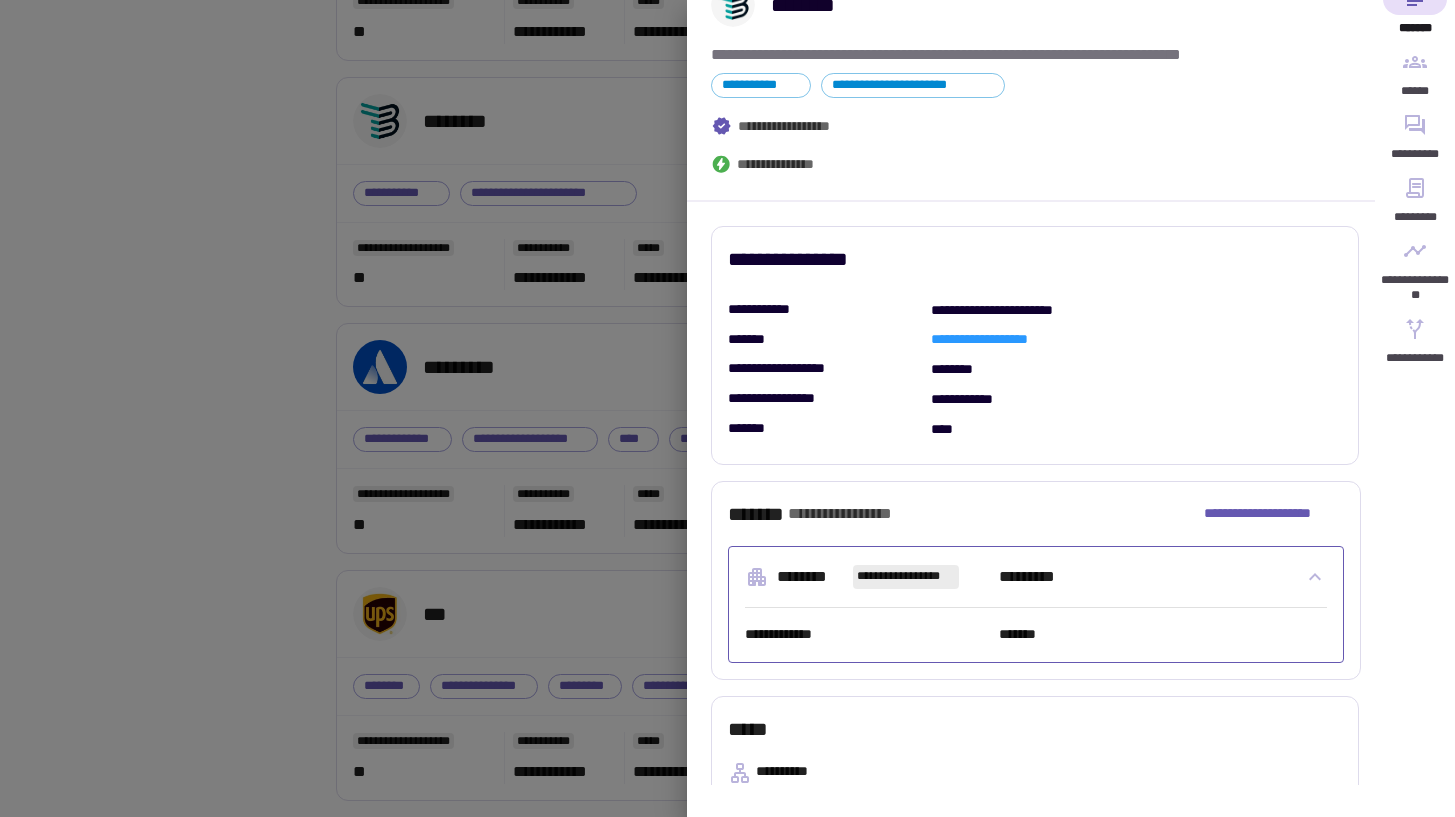scroll, scrollTop: 50, scrollLeft: 0, axis: vertical 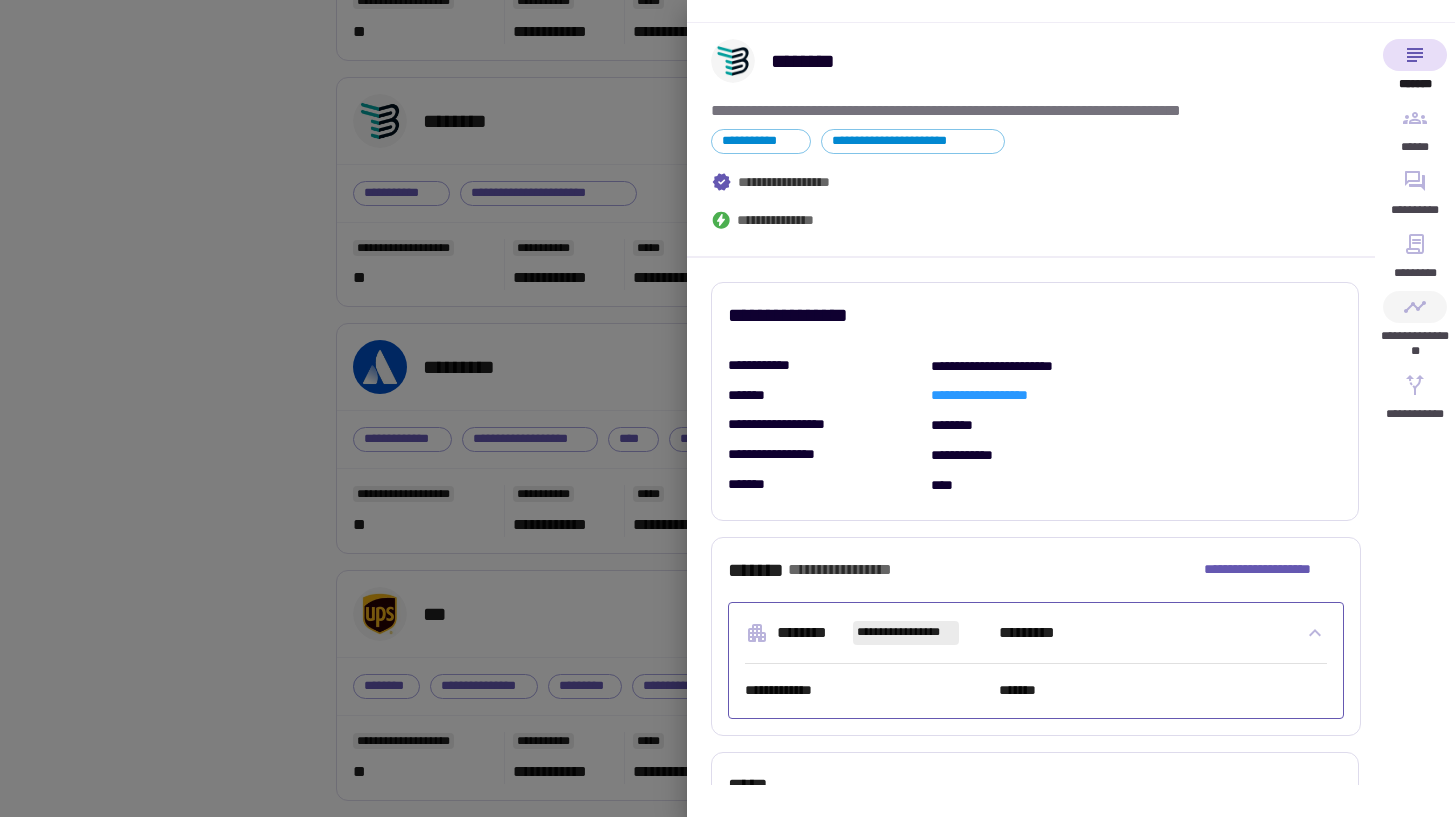 click 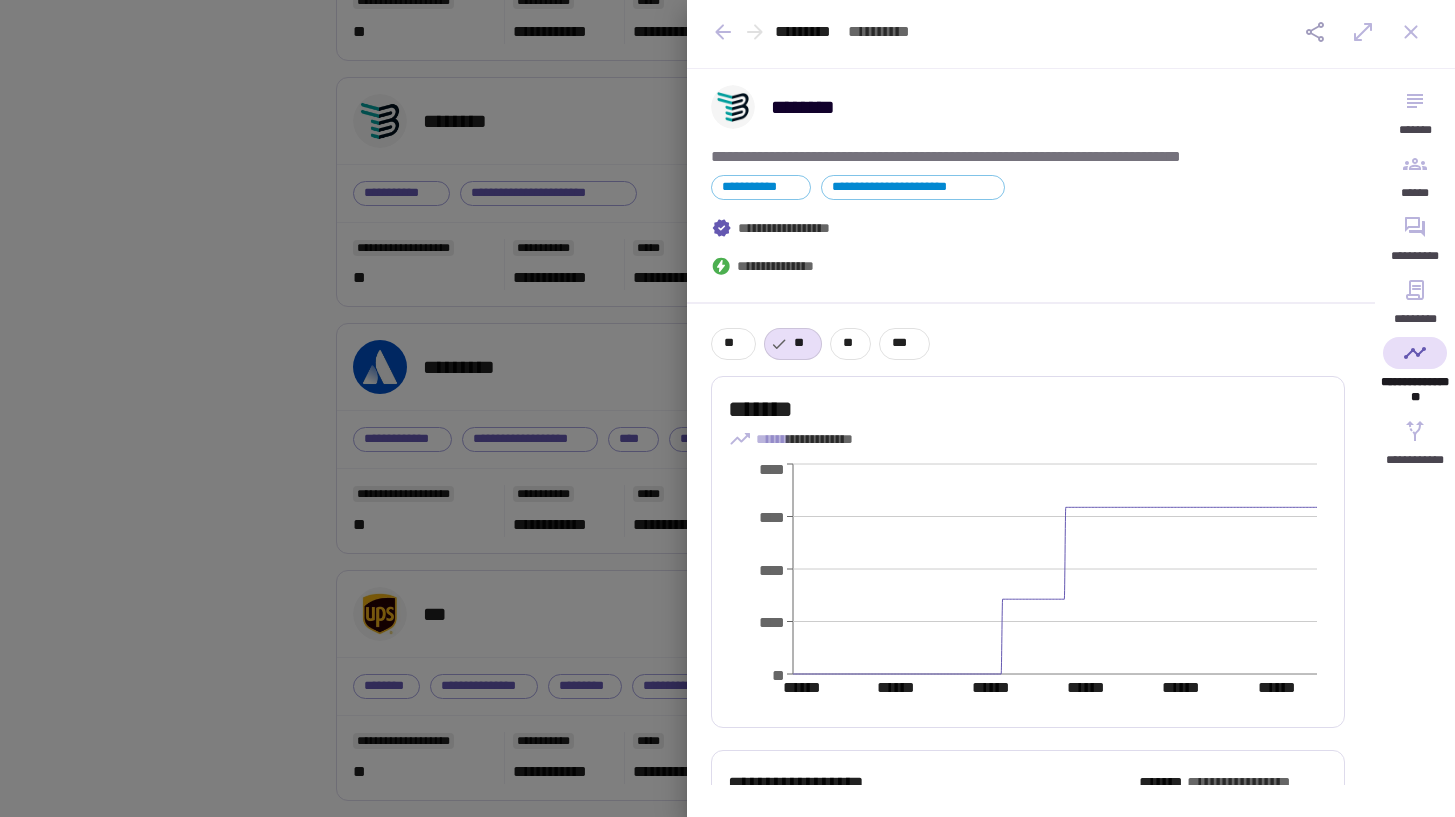 scroll, scrollTop: 0, scrollLeft: 0, axis: both 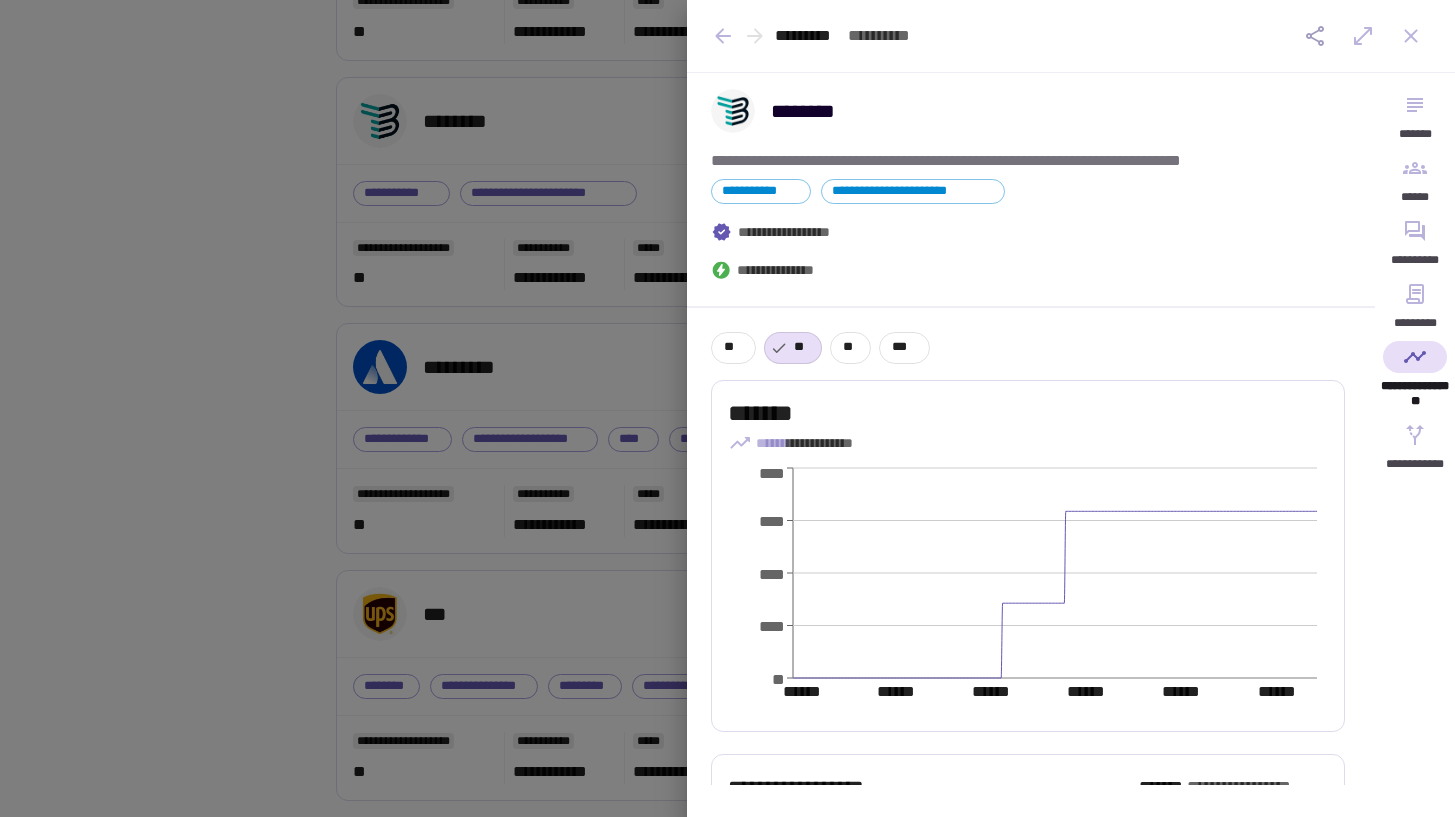click 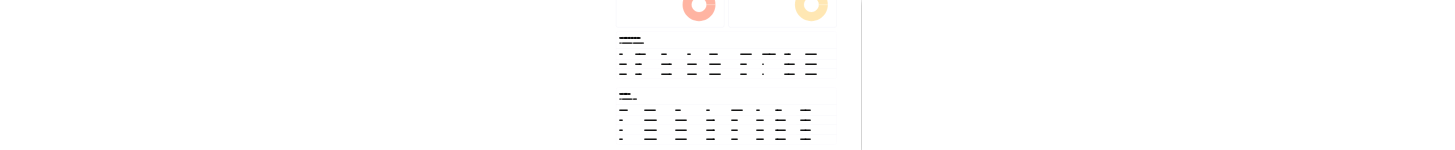 scroll, scrollTop: 969, scrollLeft: 0, axis: vertical 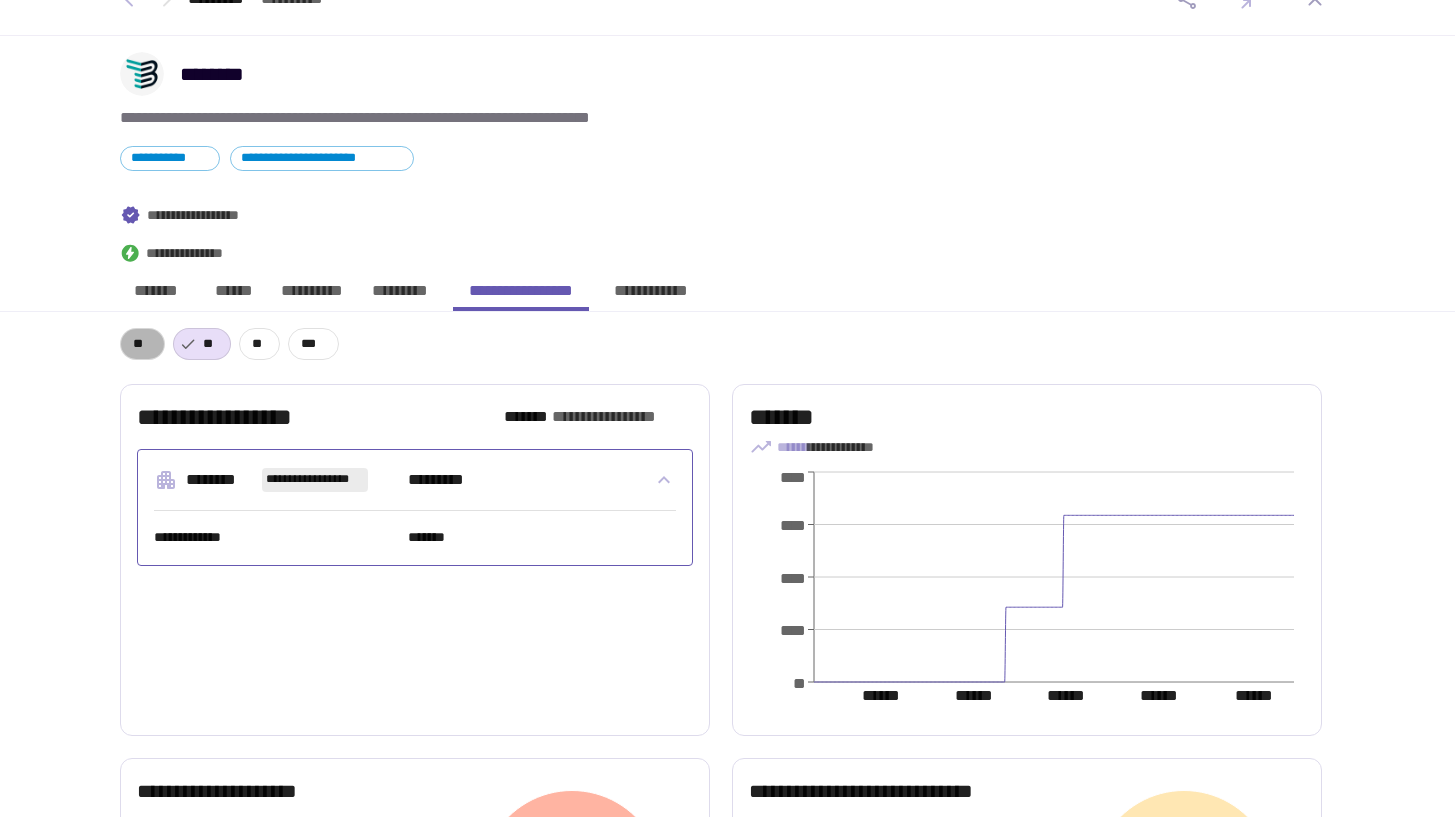 click on "**" at bounding box center [142, 344] 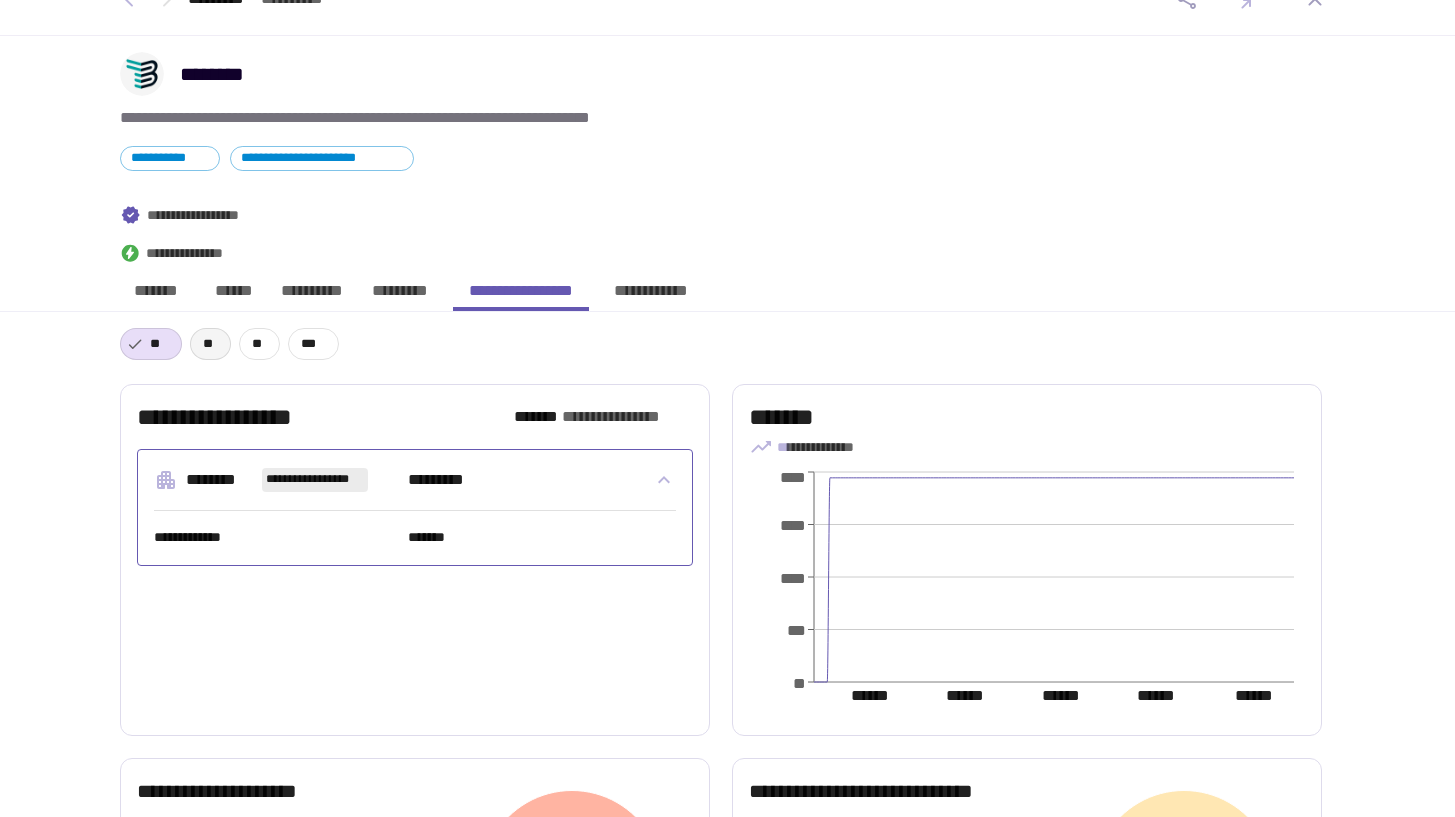 click on "**" at bounding box center [210, 344] 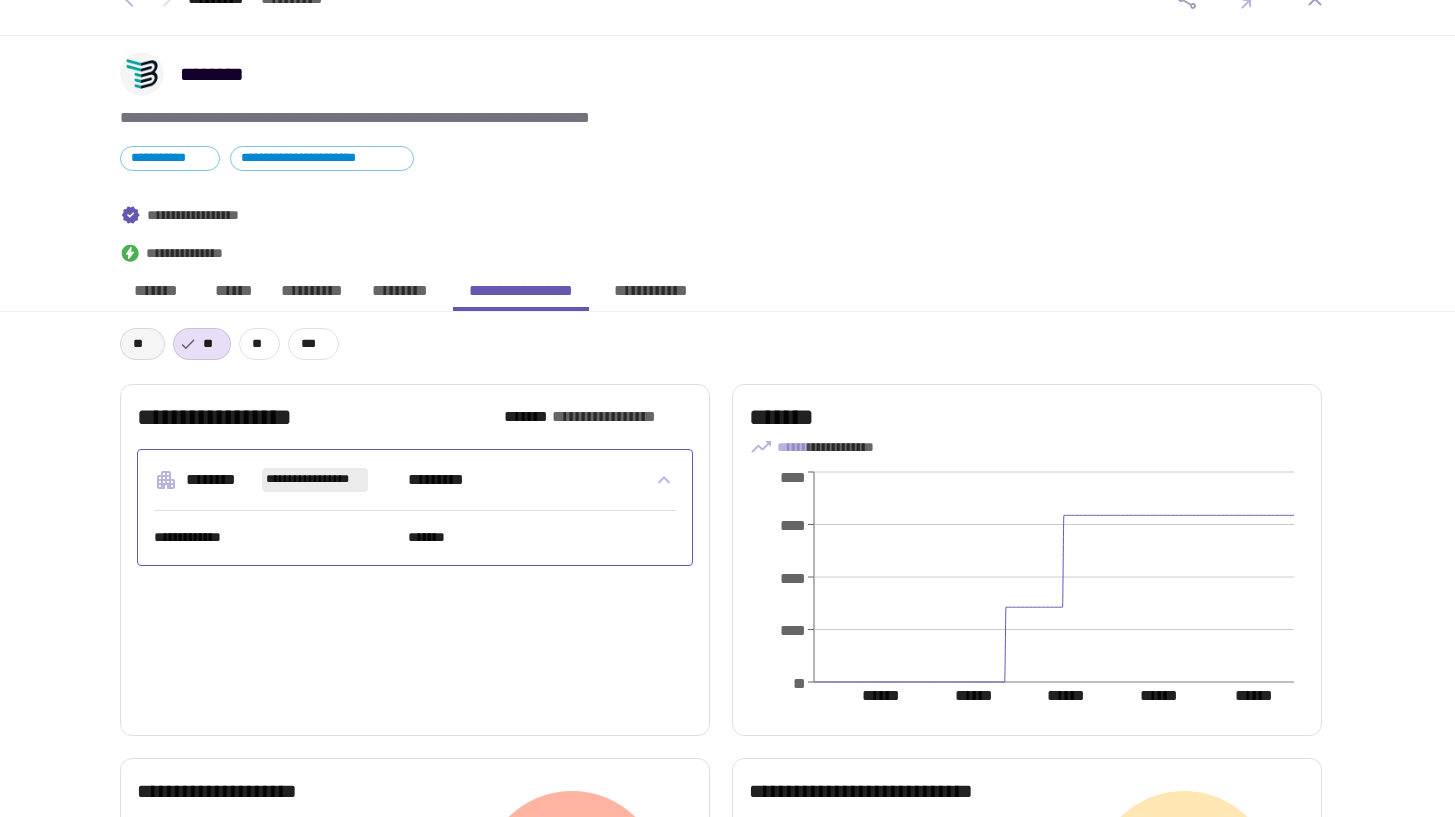 click on "**" at bounding box center [142, 344] 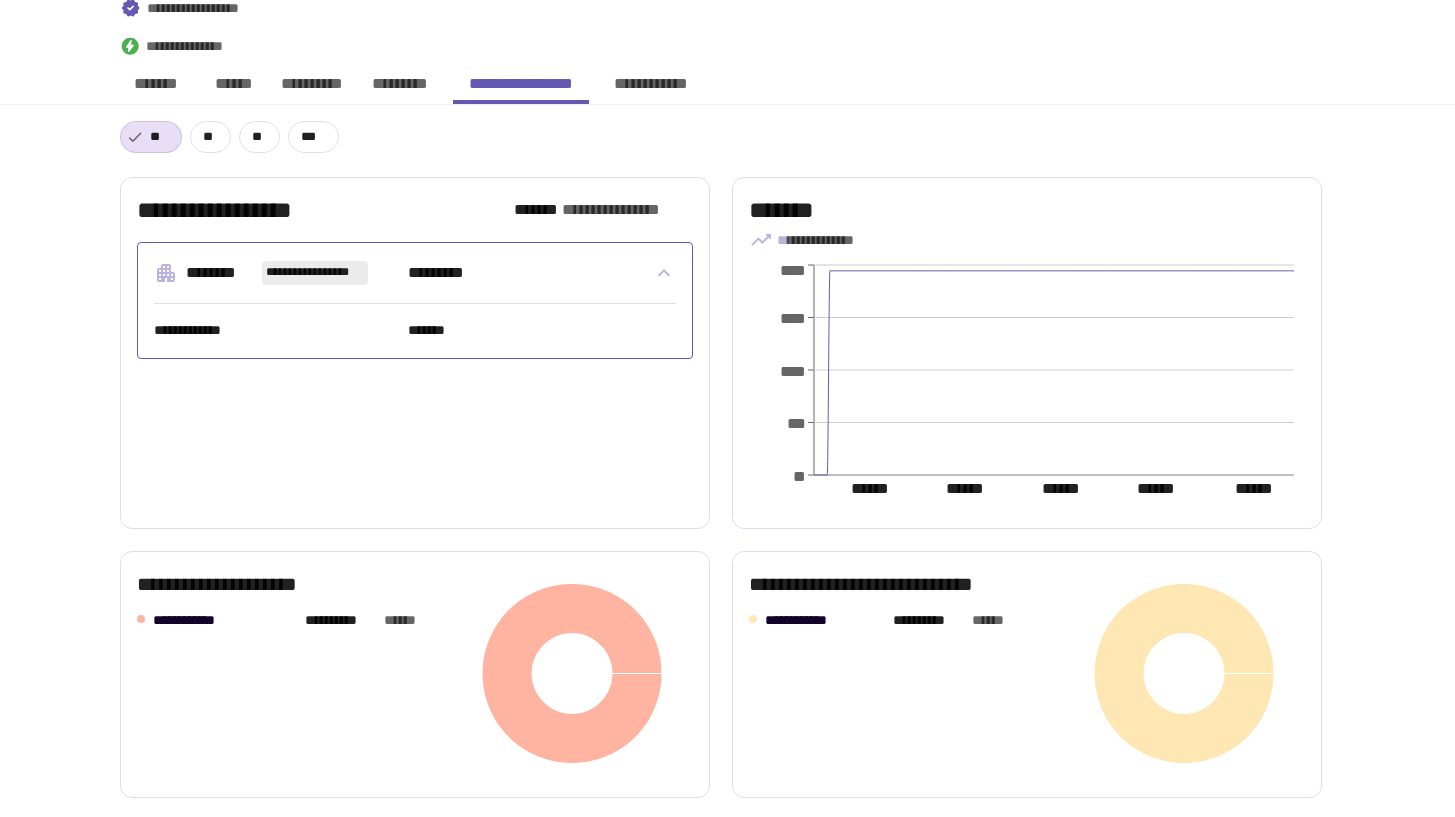 scroll, scrollTop: 233, scrollLeft: 0, axis: vertical 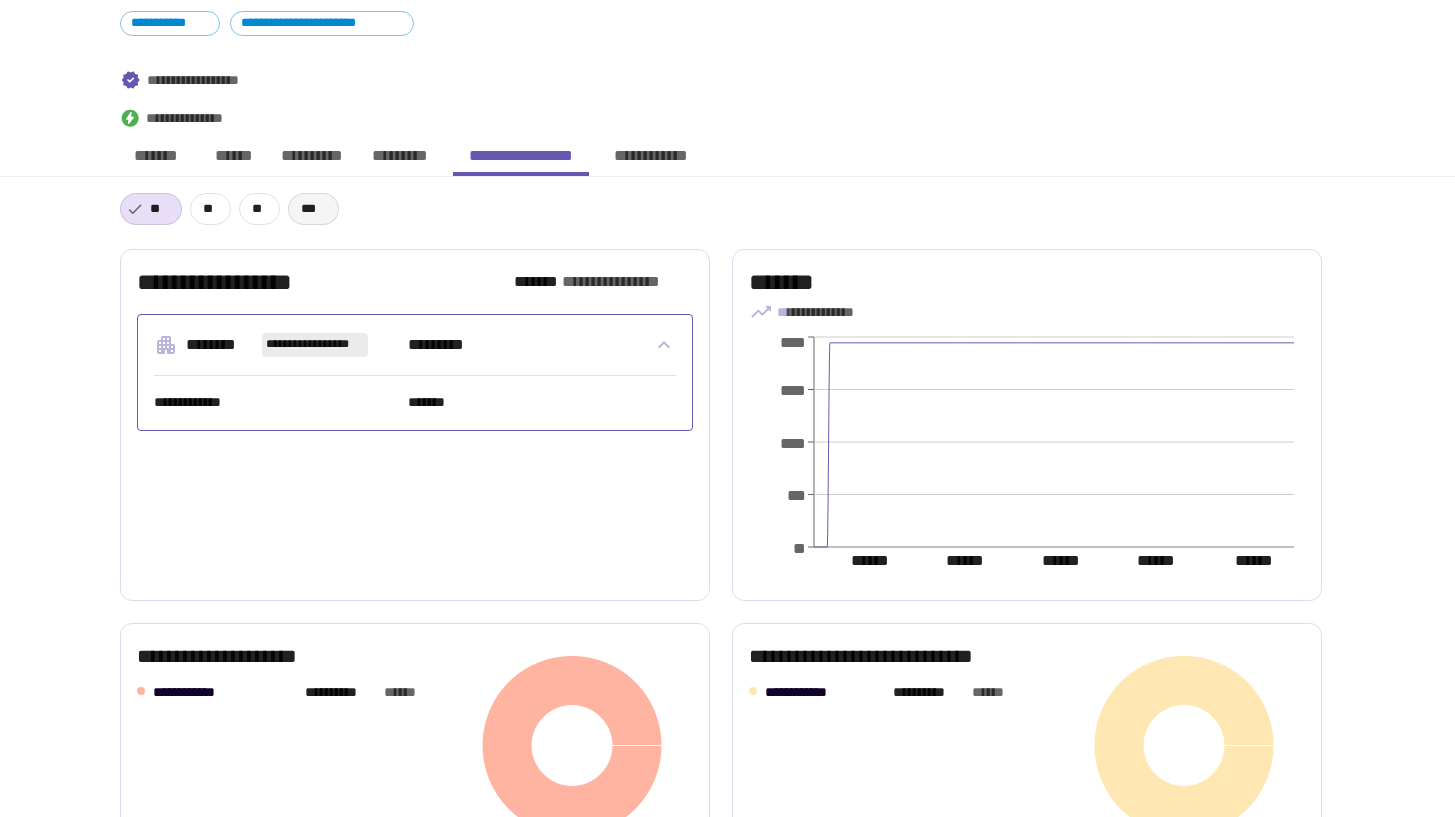 click on "***" at bounding box center (313, 209) 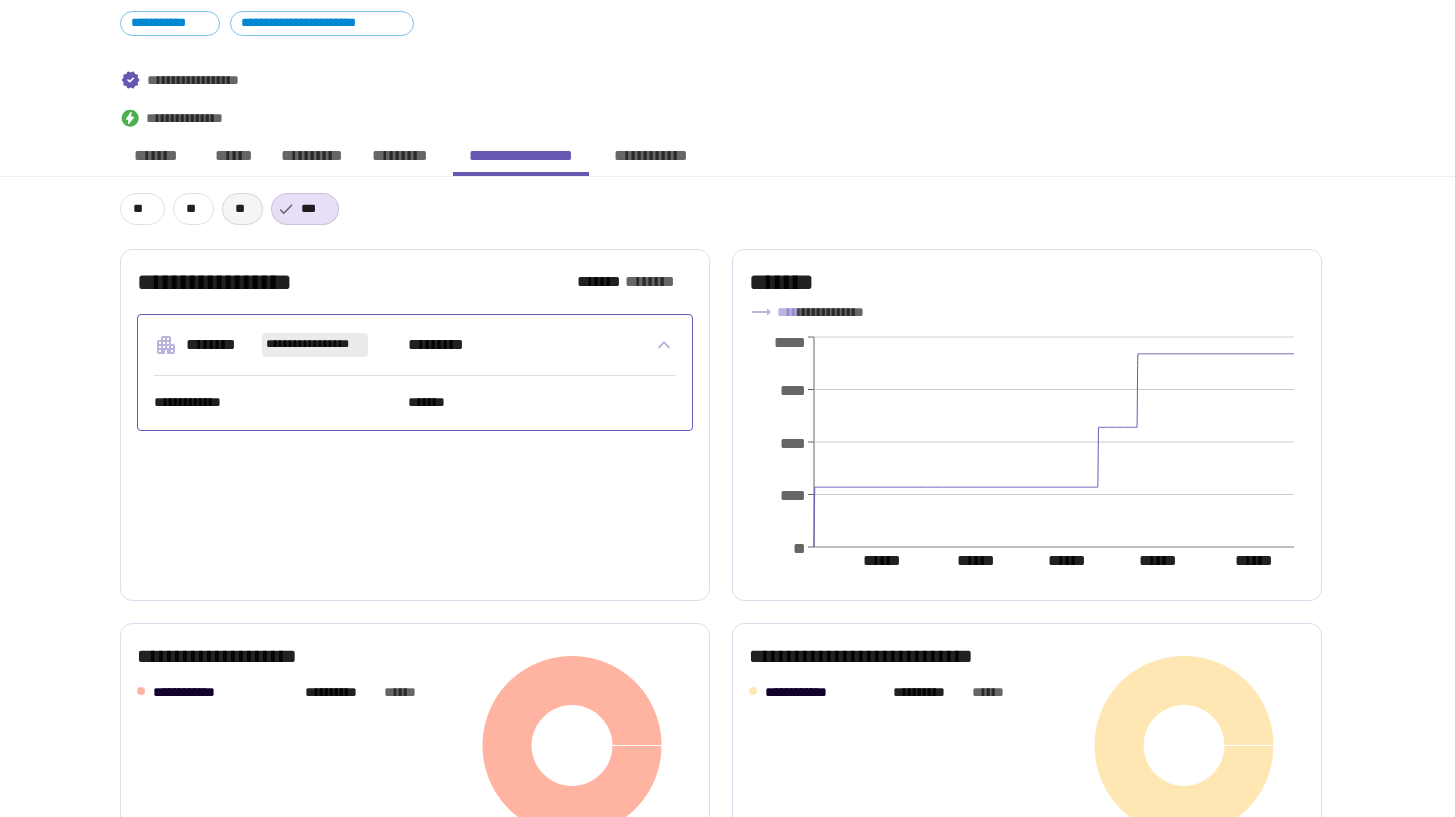 click on "**" at bounding box center [242, 209] 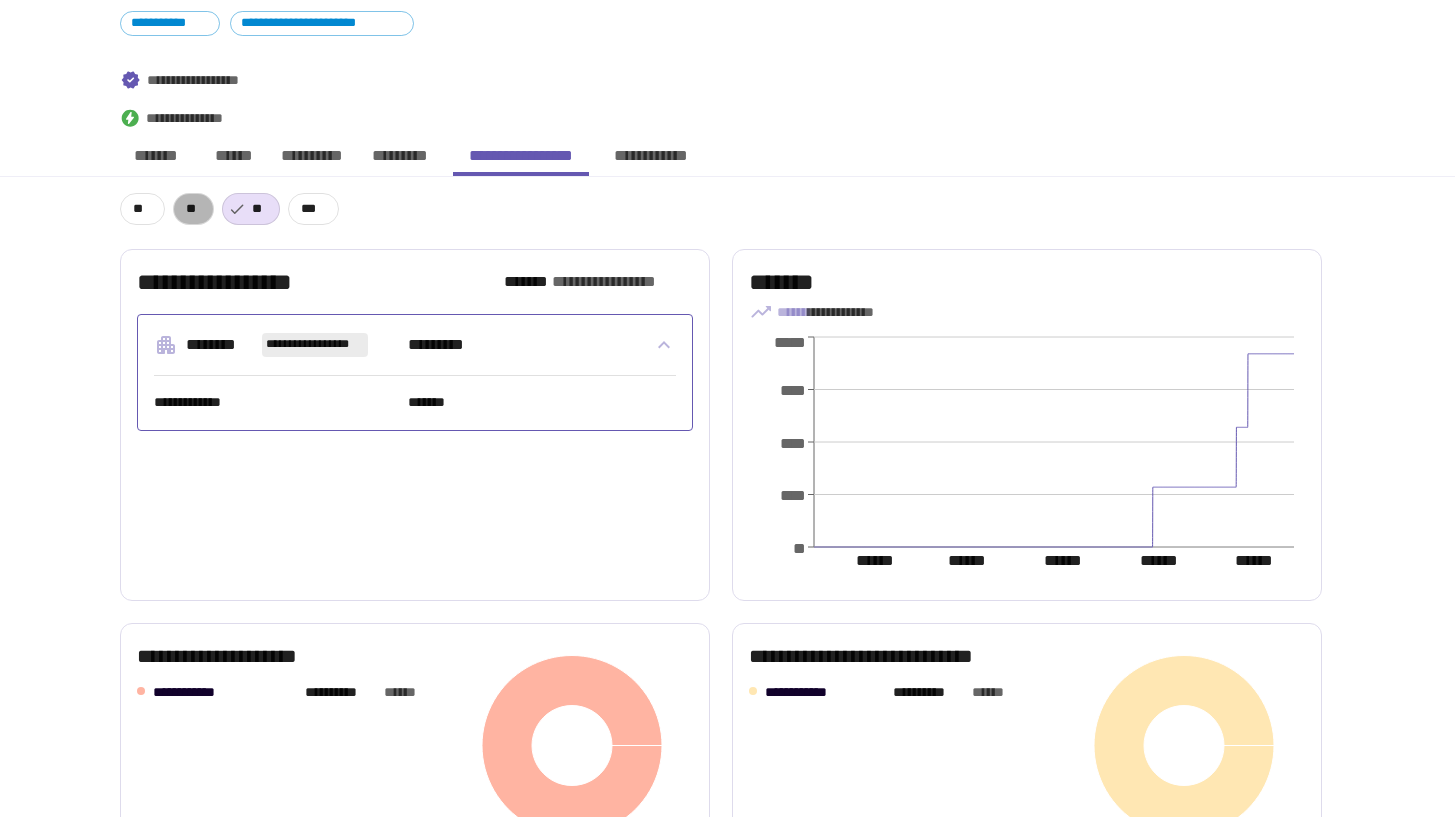 click on "**" at bounding box center [193, 209] 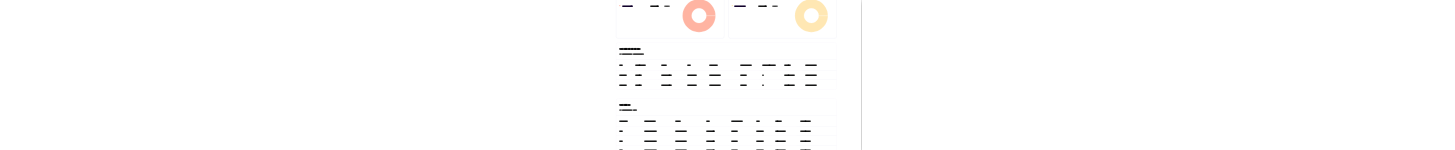 scroll, scrollTop: 969, scrollLeft: 0, axis: vertical 